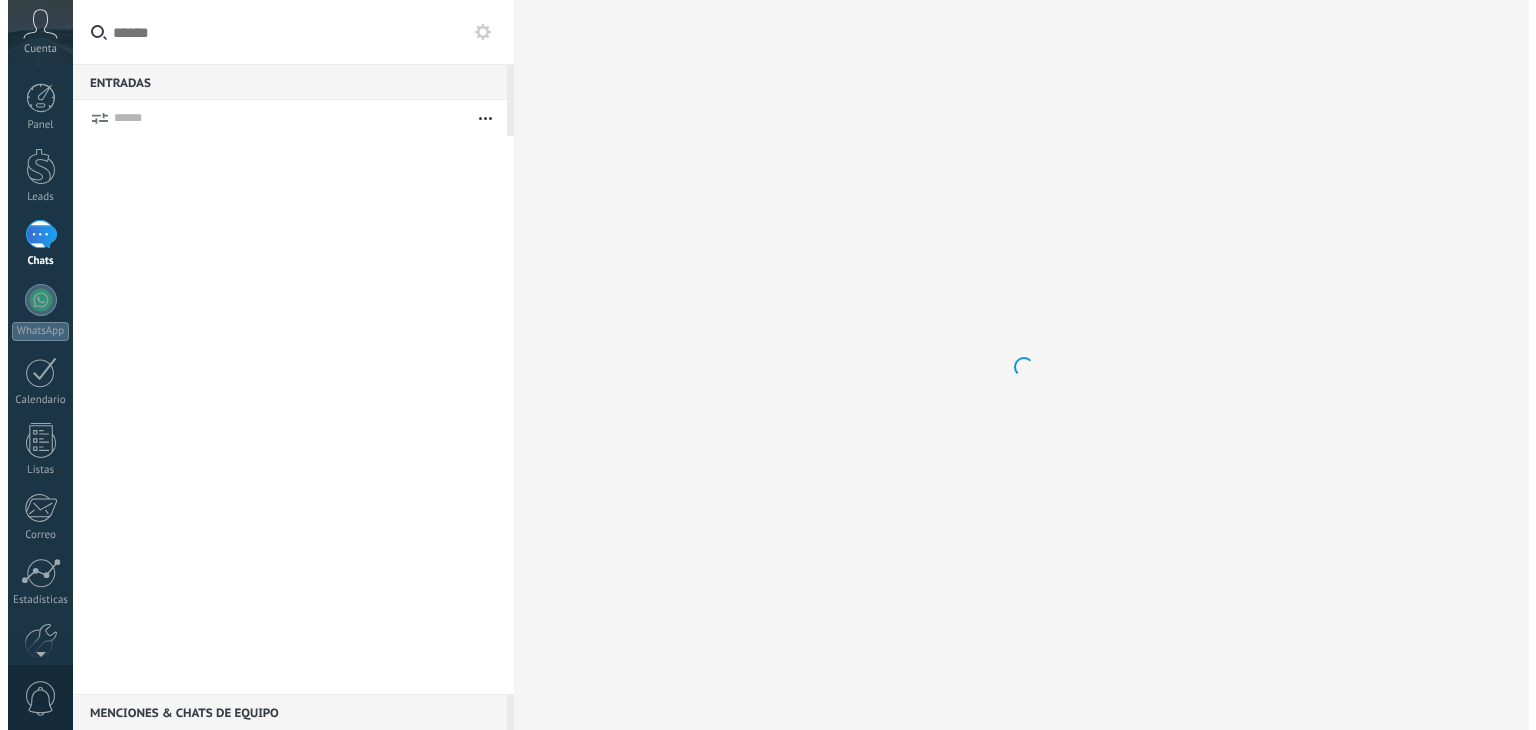 scroll, scrollTop: 0, scrollLeft: 0, axis: both 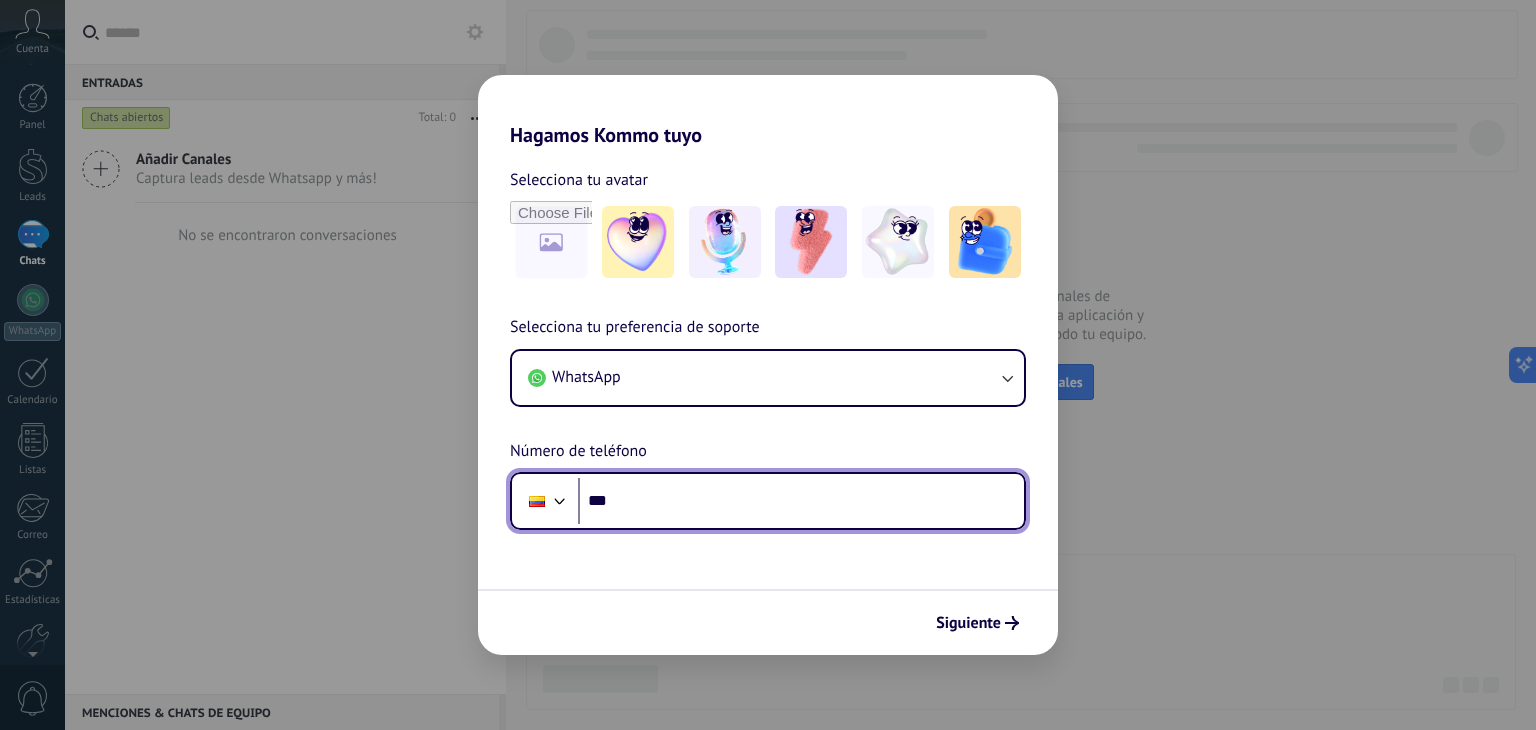 click on "***" at bounding box center (801, 501) 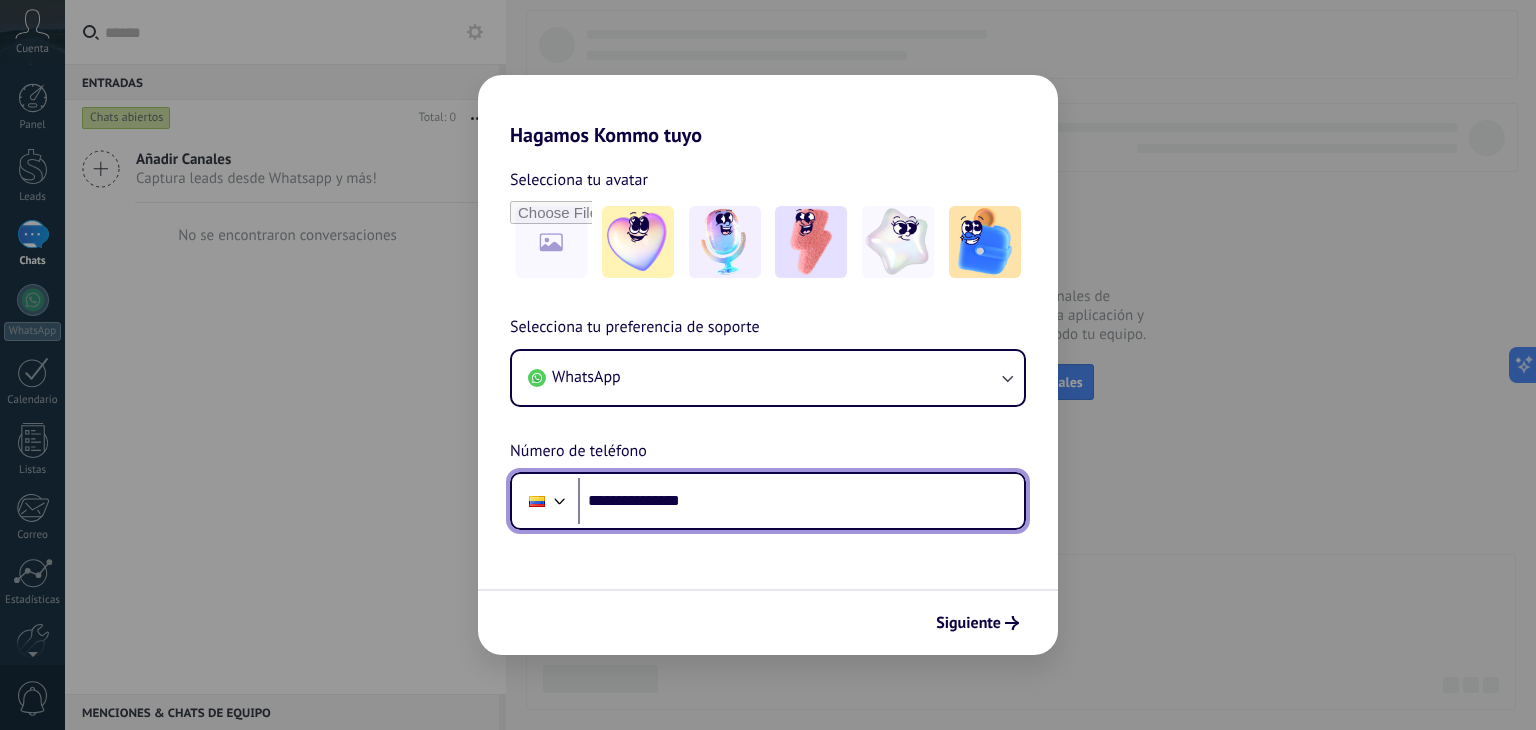 type on "**********" 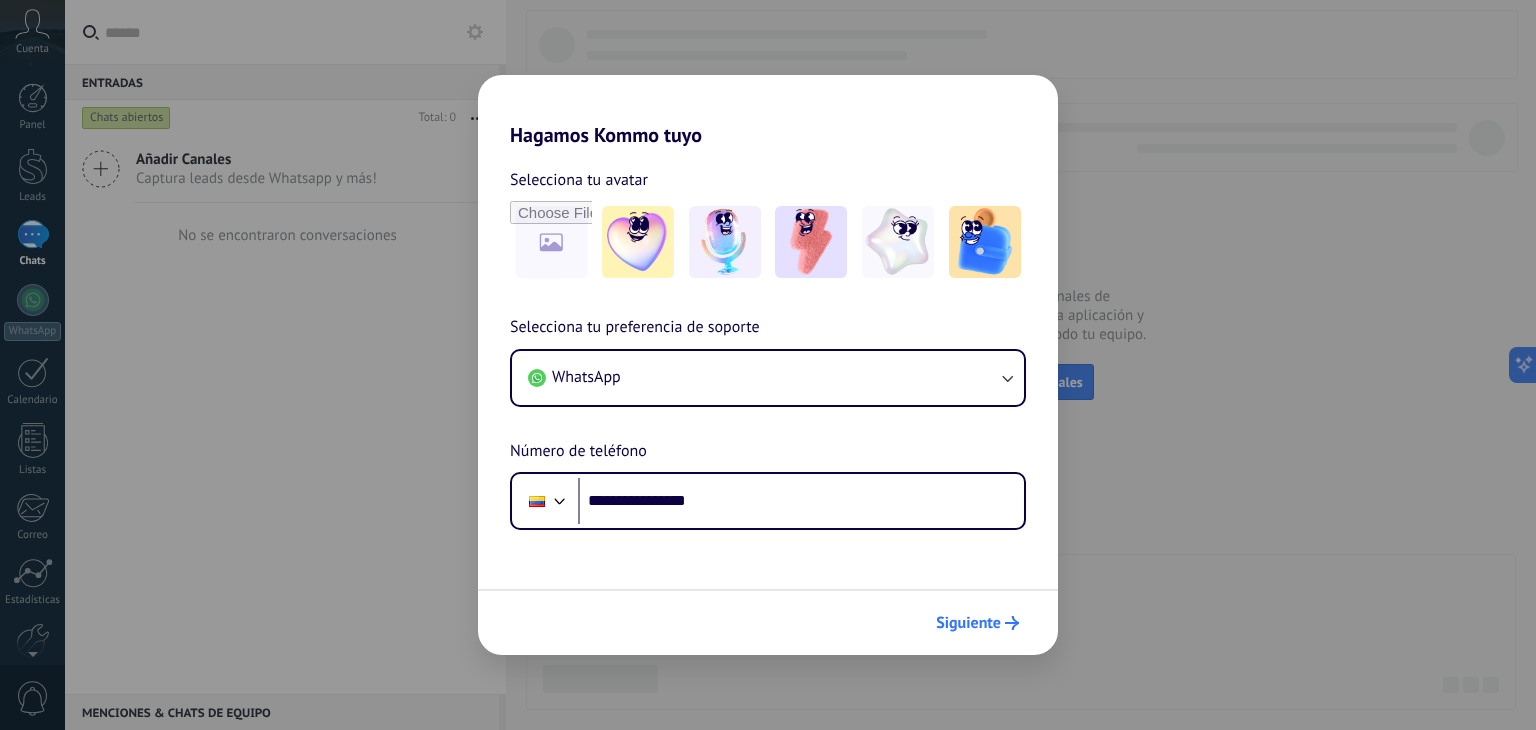 click on "Siguiente" at bounding box center [968, 623] 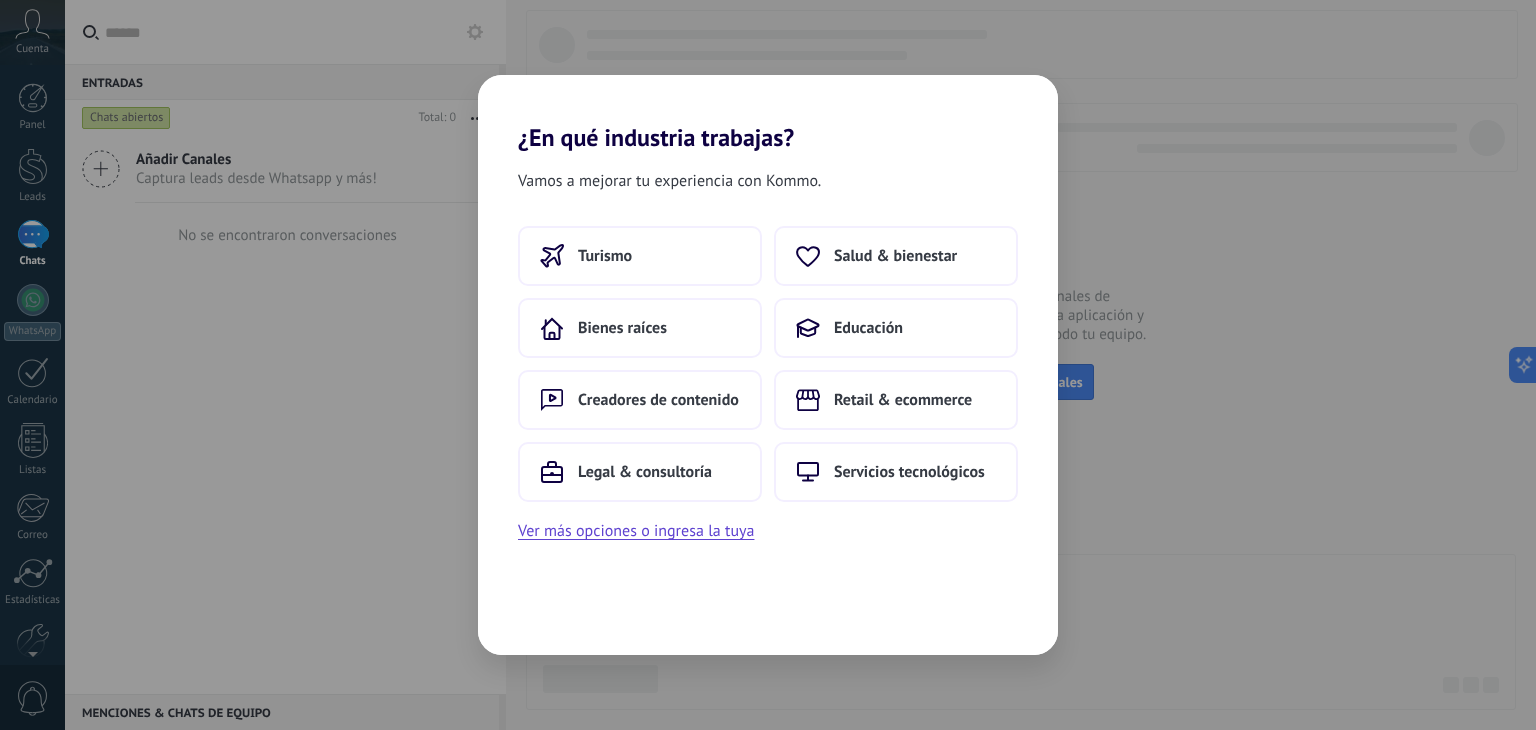 scroll, scrollTop: 0, scrollLeft: 0, axis: both 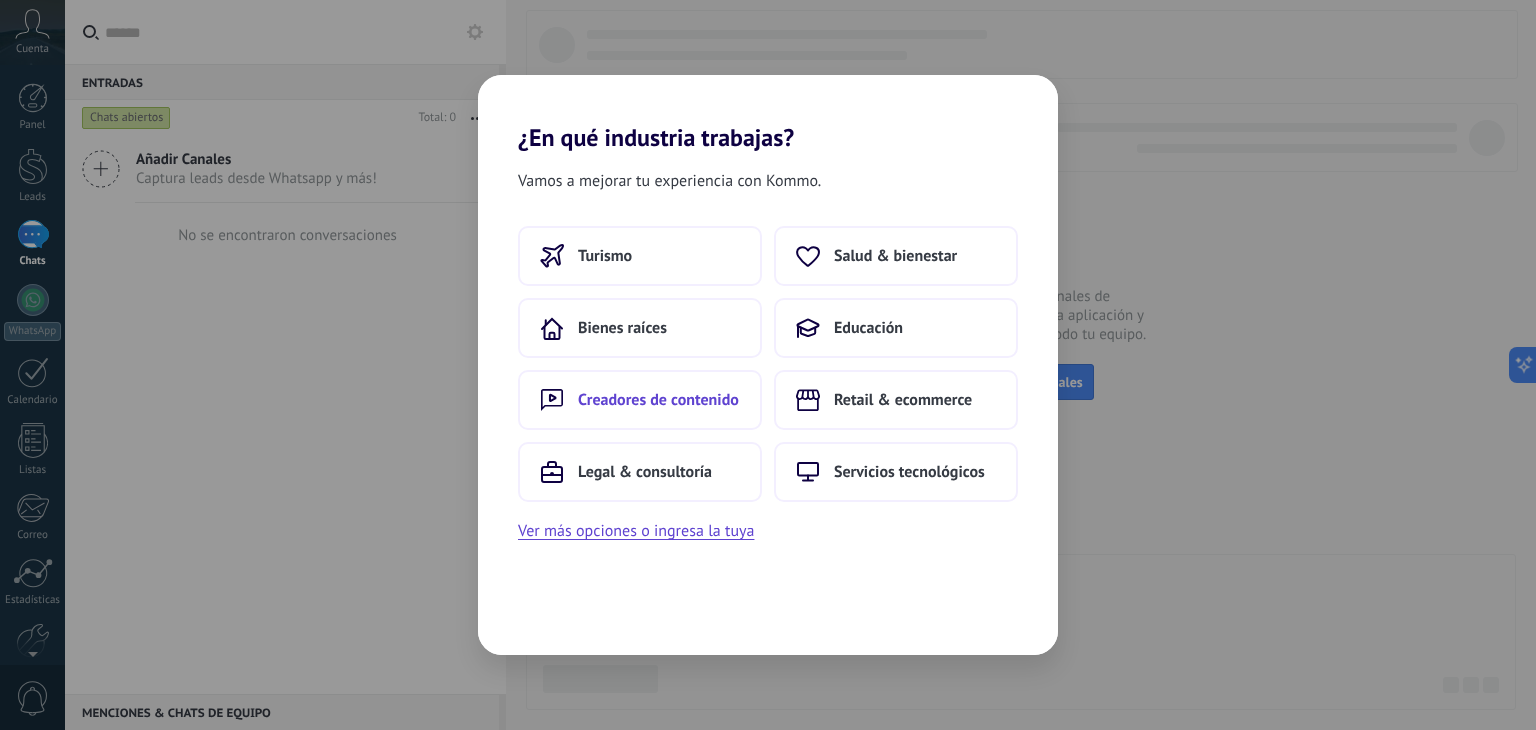 click on "Creadores de contenido" at bounding box center [658, 400] 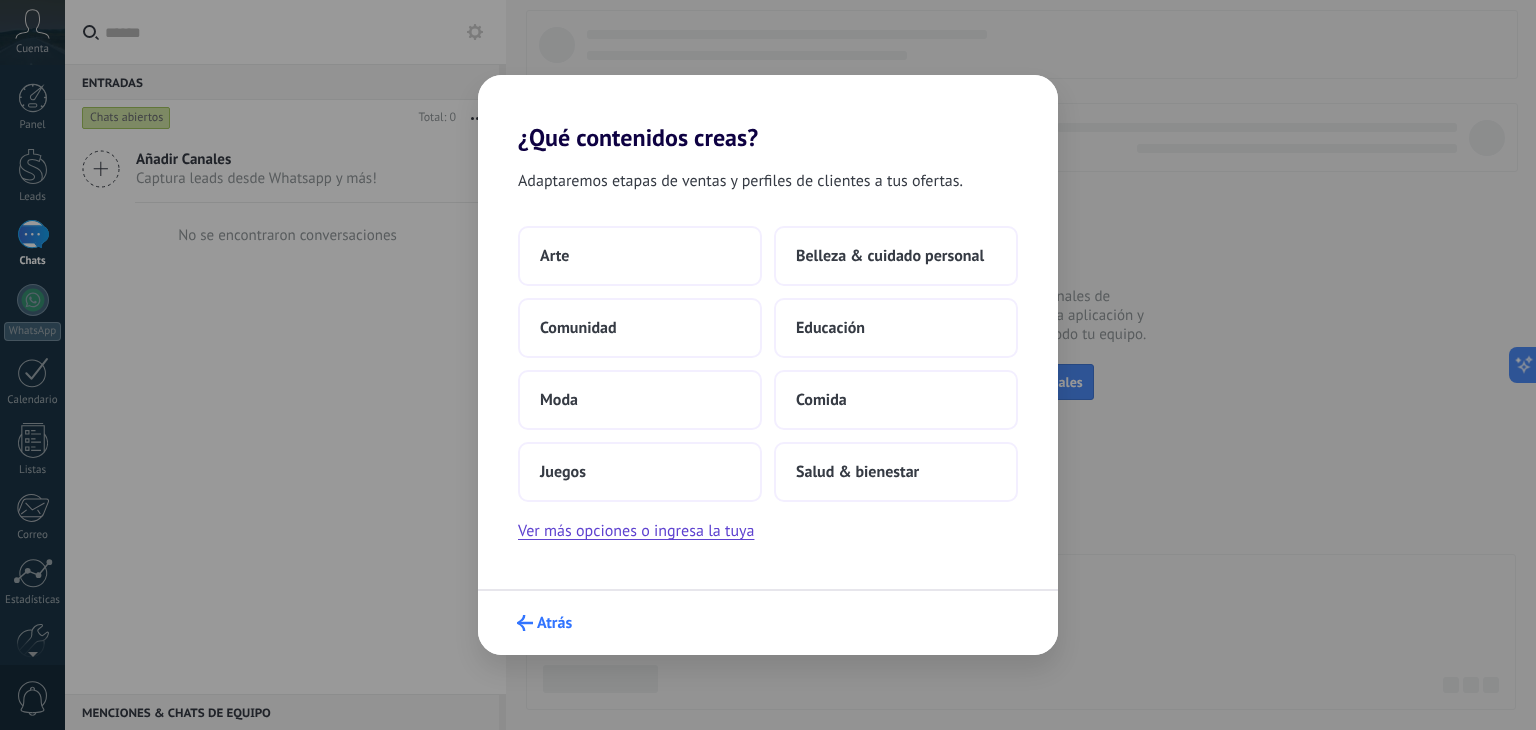 click on "Atrás" at bounding box center (544, 623) 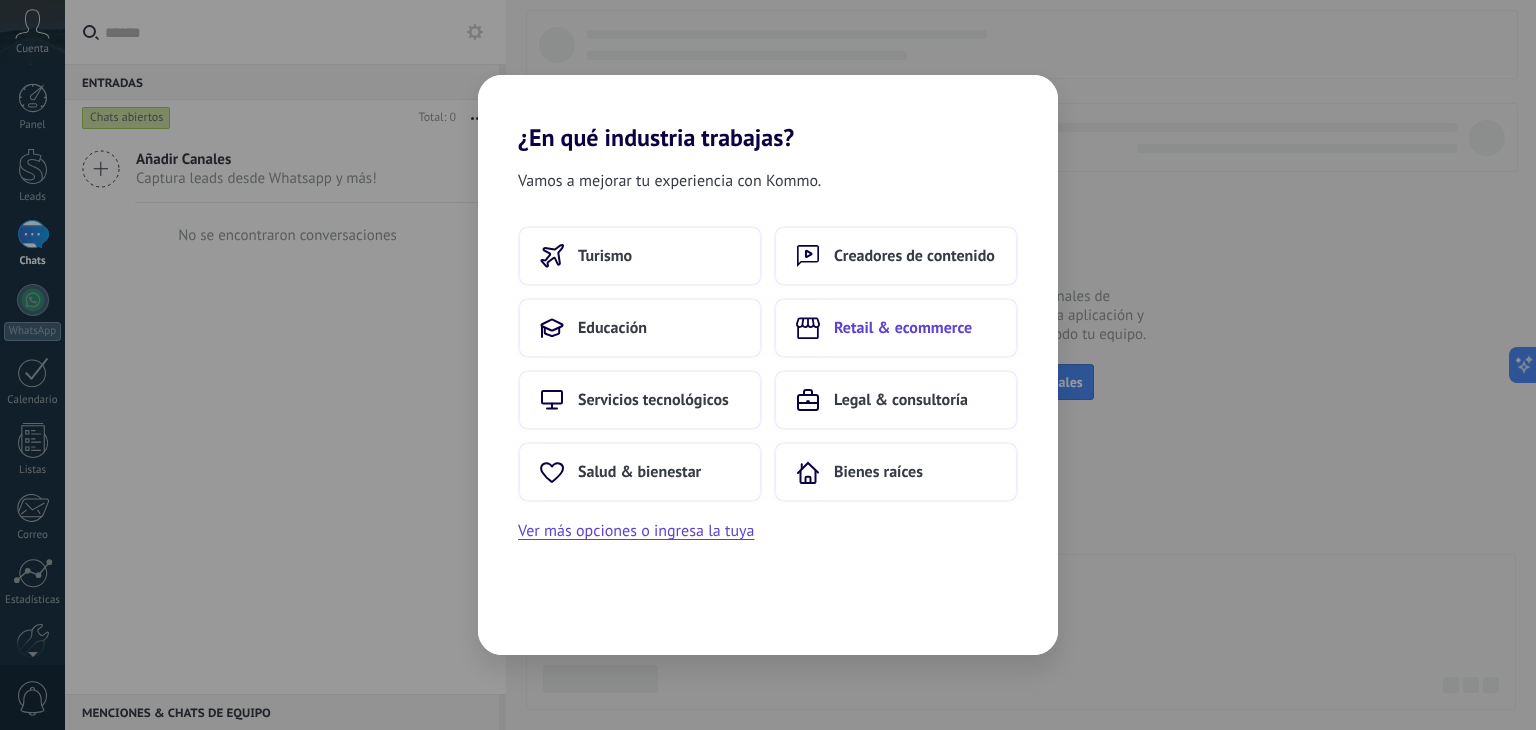 click on "Retail & ecommerce" at bounding box center [903, 328] 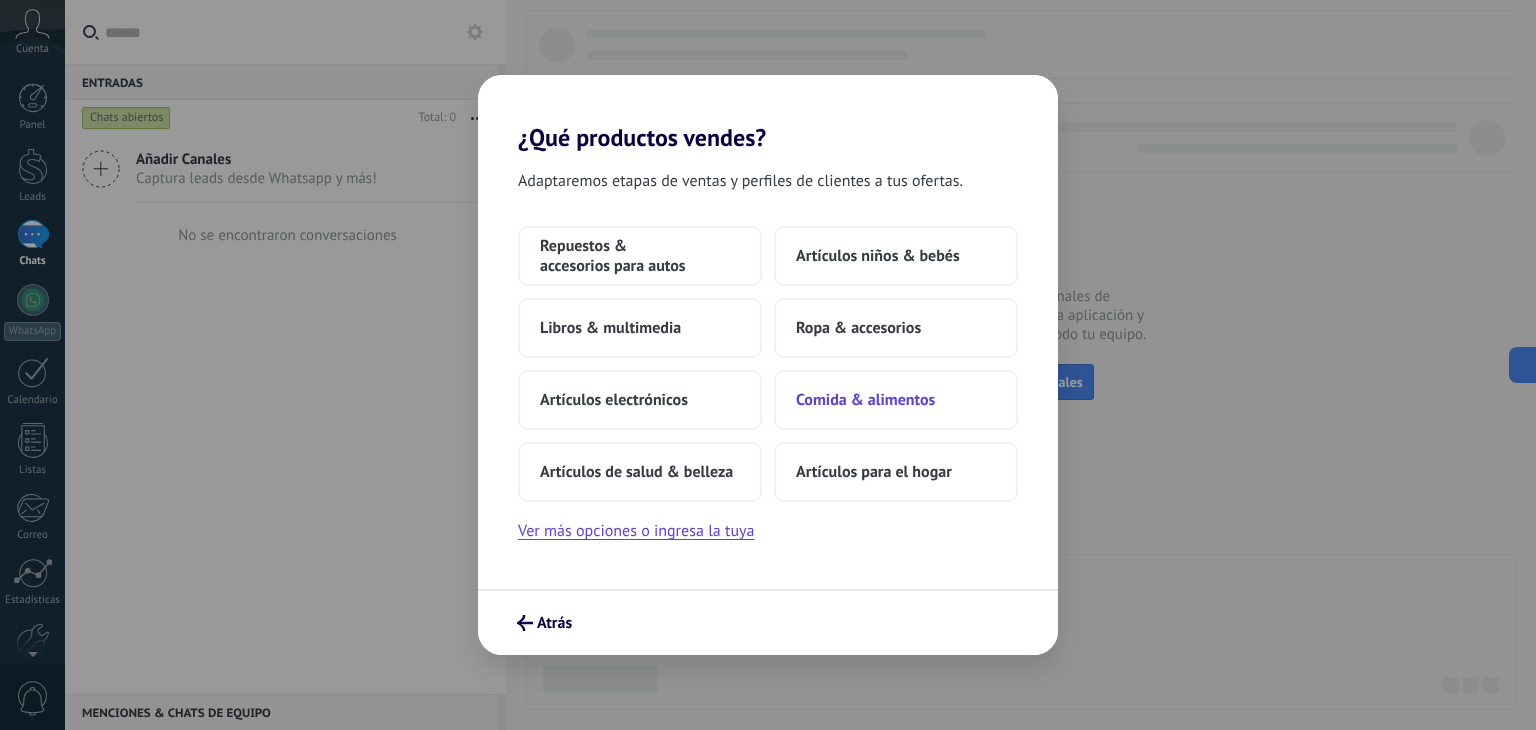 click on "Comida & alimentos" at bounding box center (865, 400) 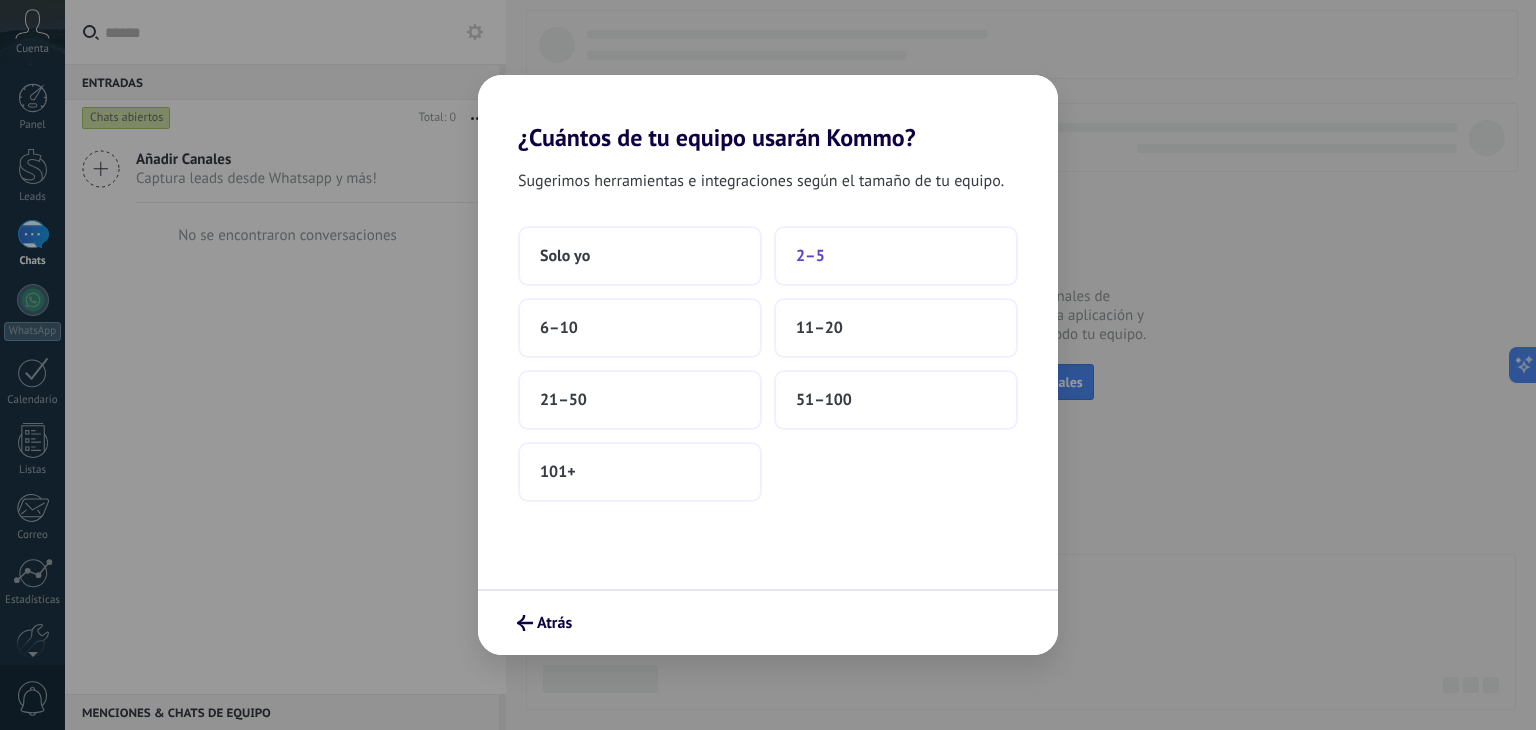 click on "2–5" at bounding box center [810, 256] 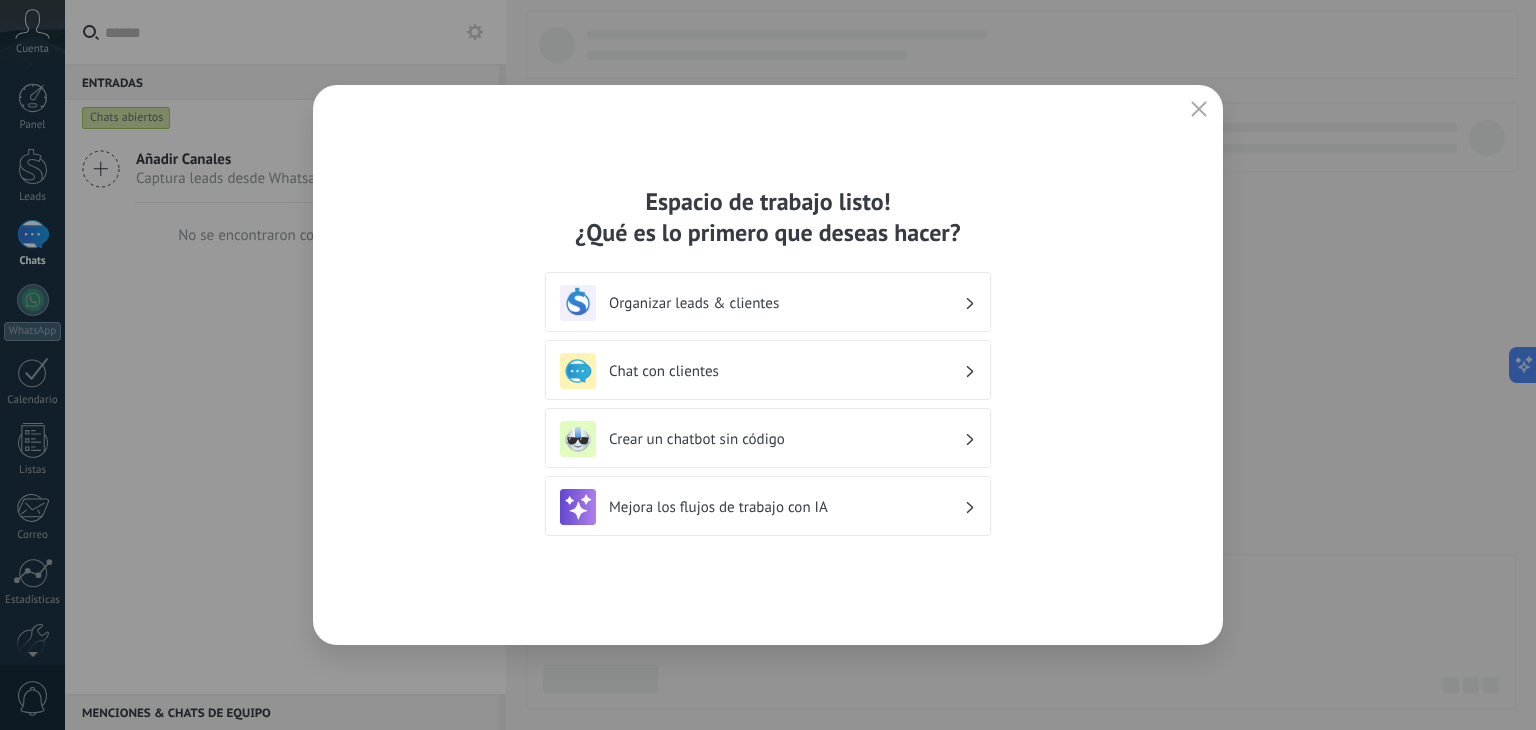 click at bounding box center (1199, 110) 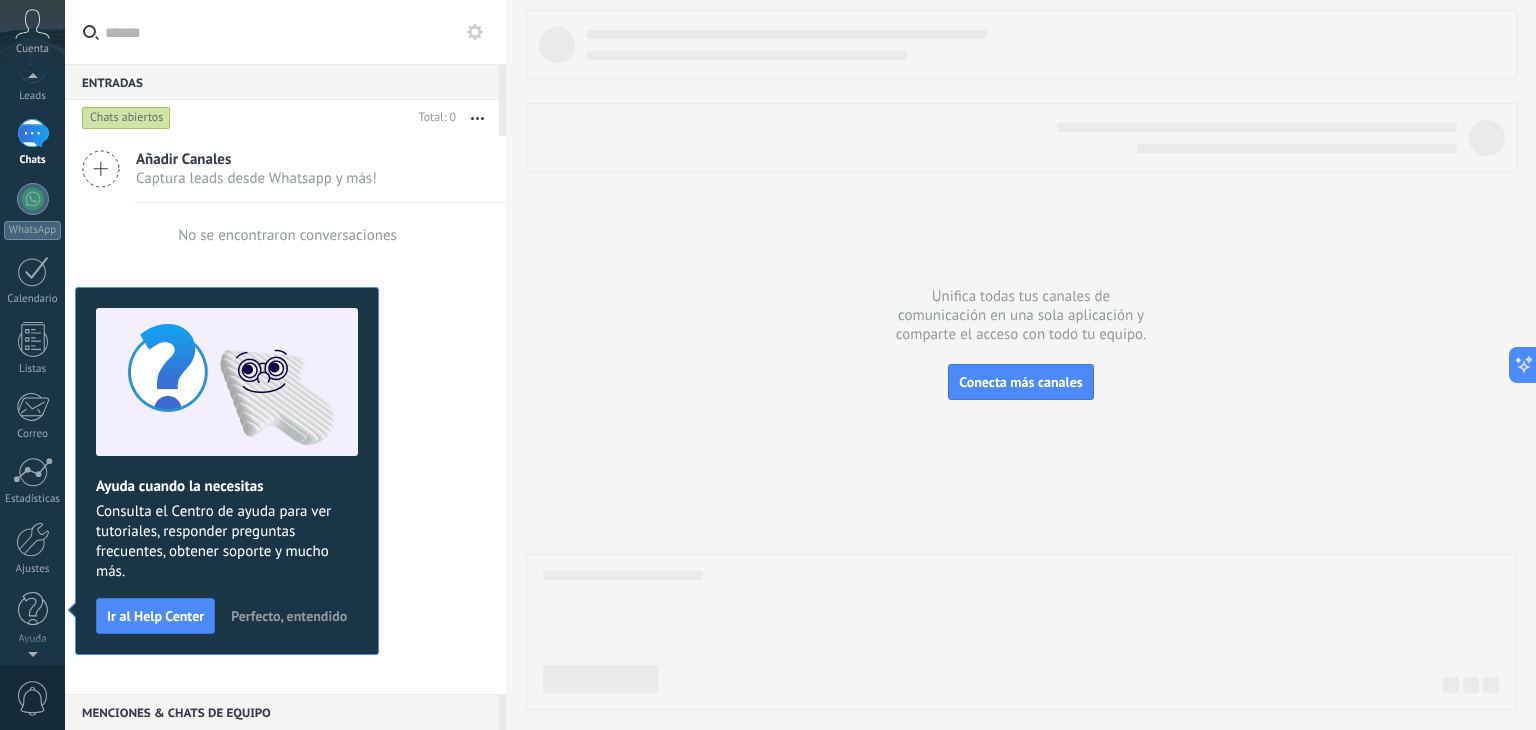 scroll, scrollTop: 0, scrollLeft: 0, axis: both 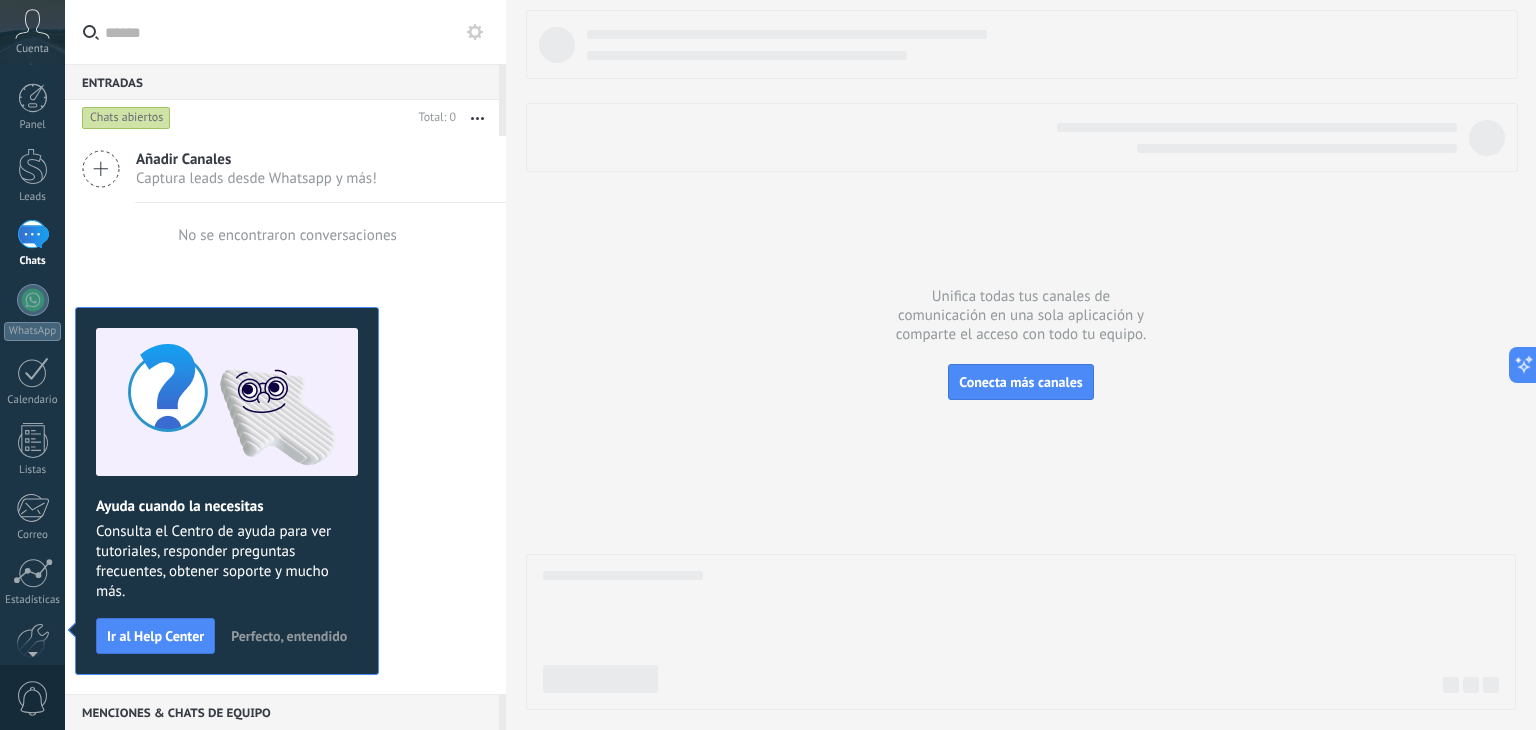 click 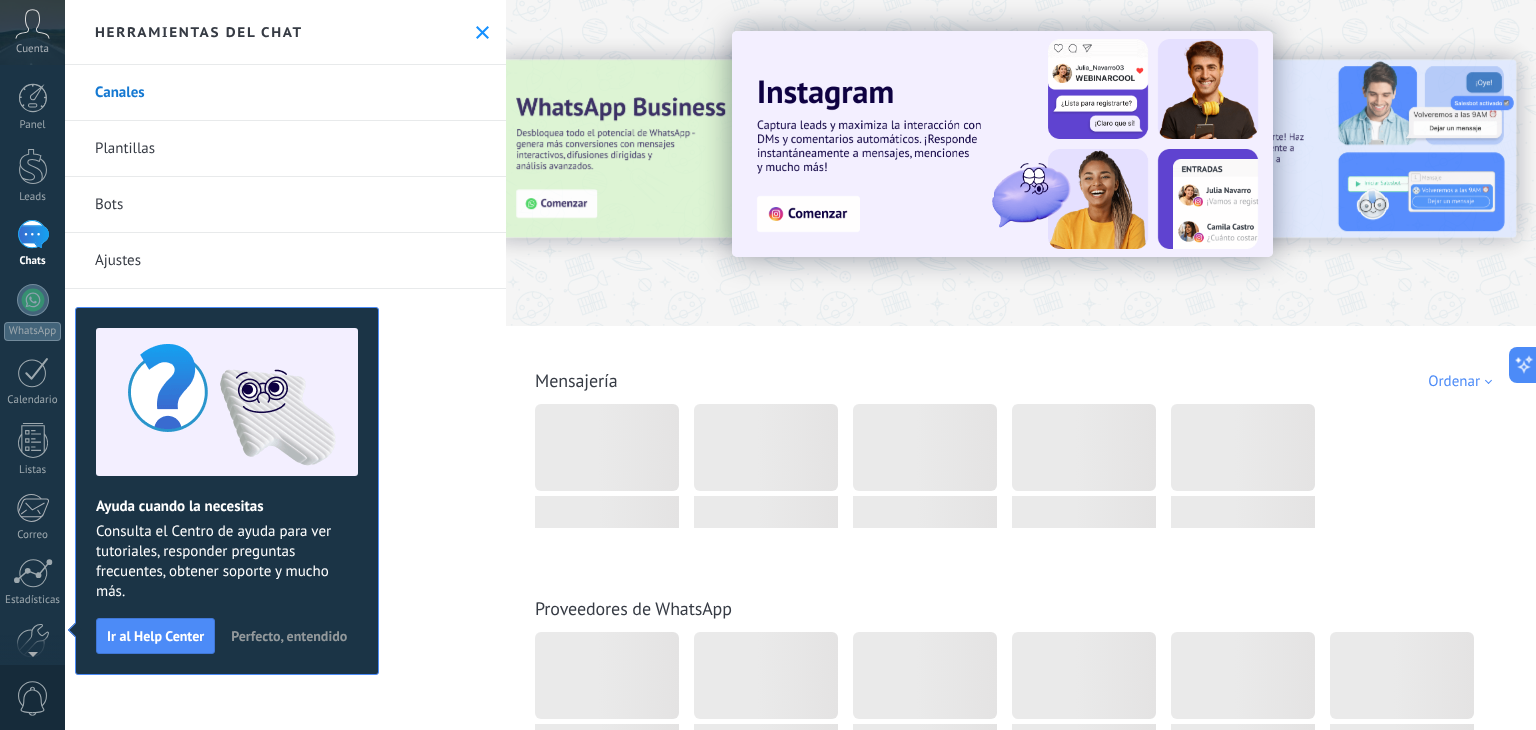 click on "Bots" at bounding box center [285, 205] 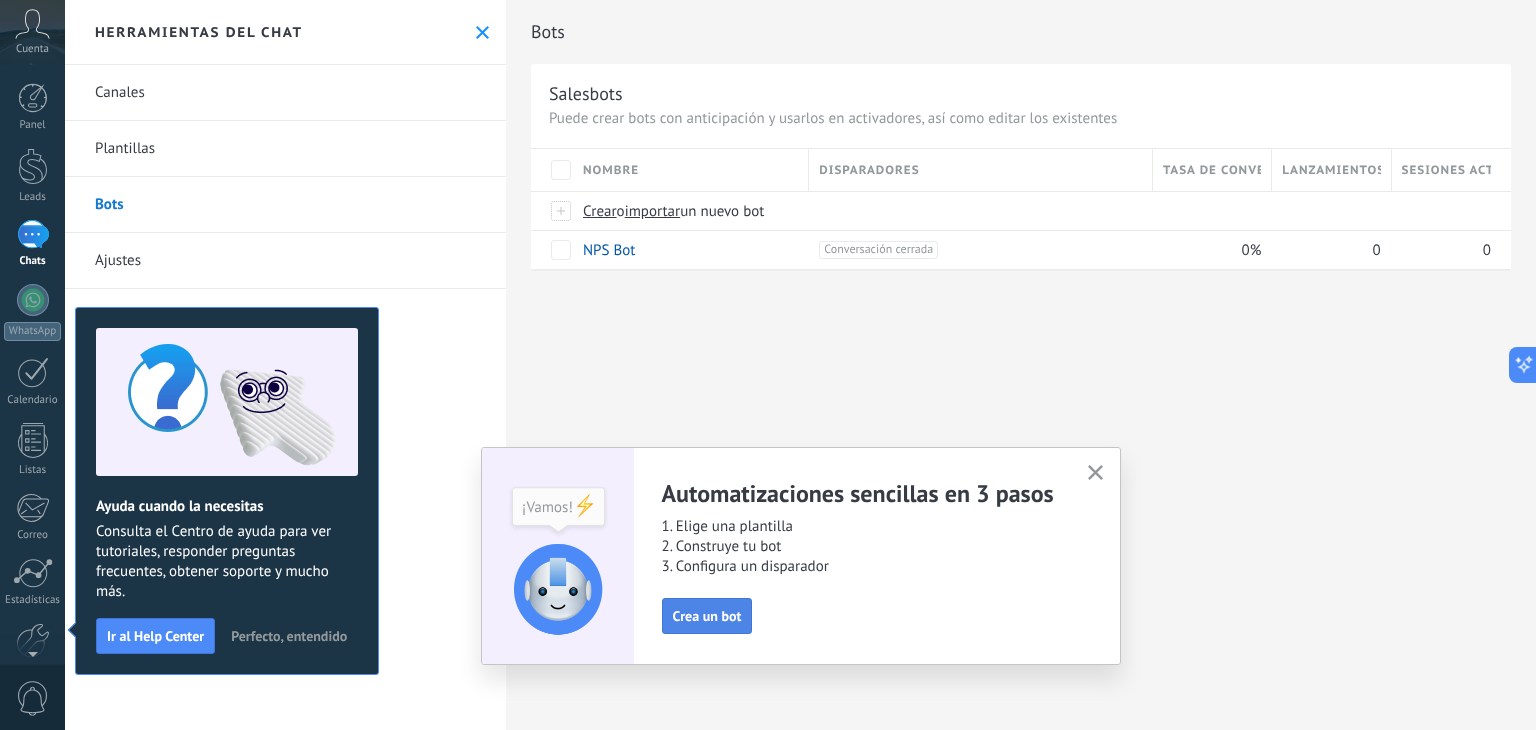 click on "Crea un bot" at bounding box center [707, 616] 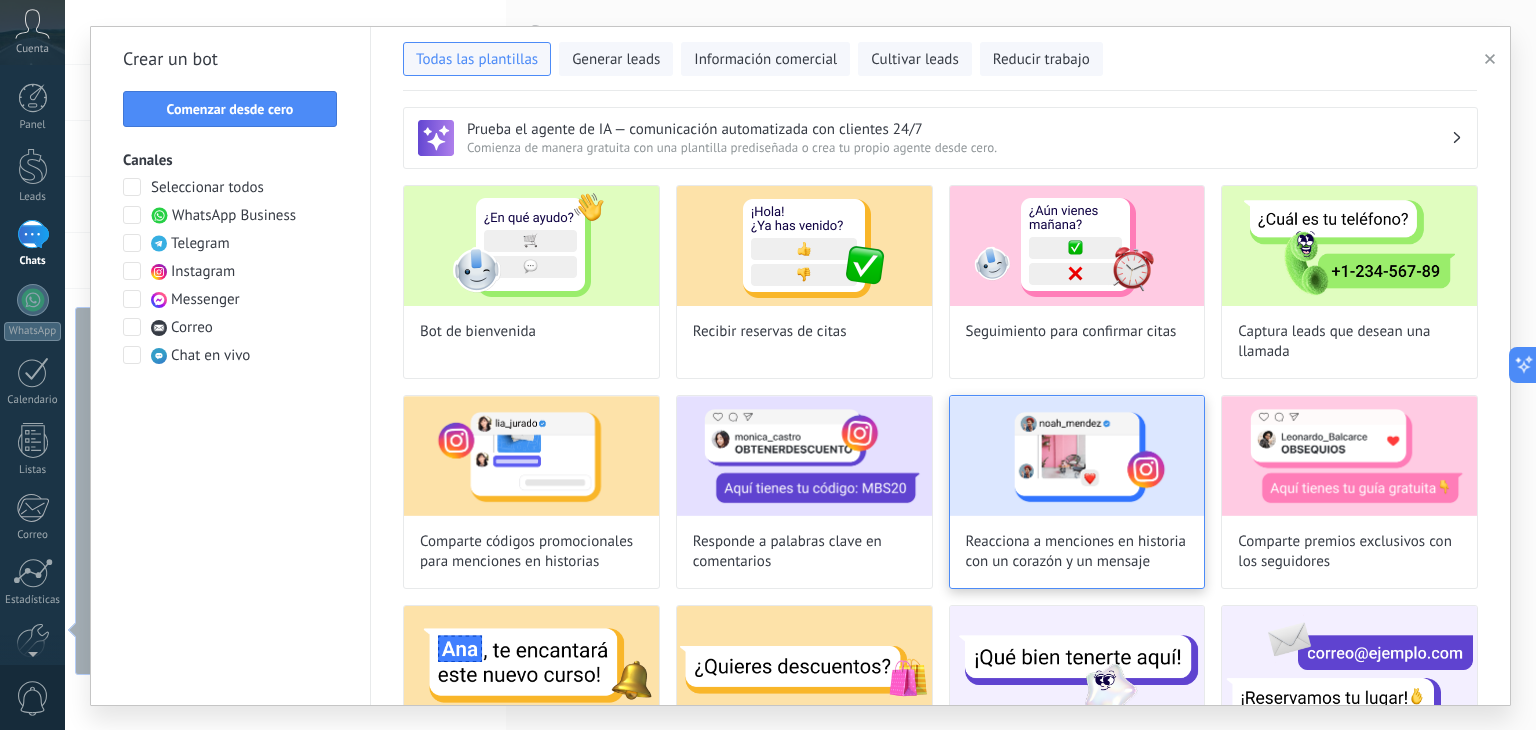 scroll, scrollTop: 200, scrollLeft: 0, axis: vertical 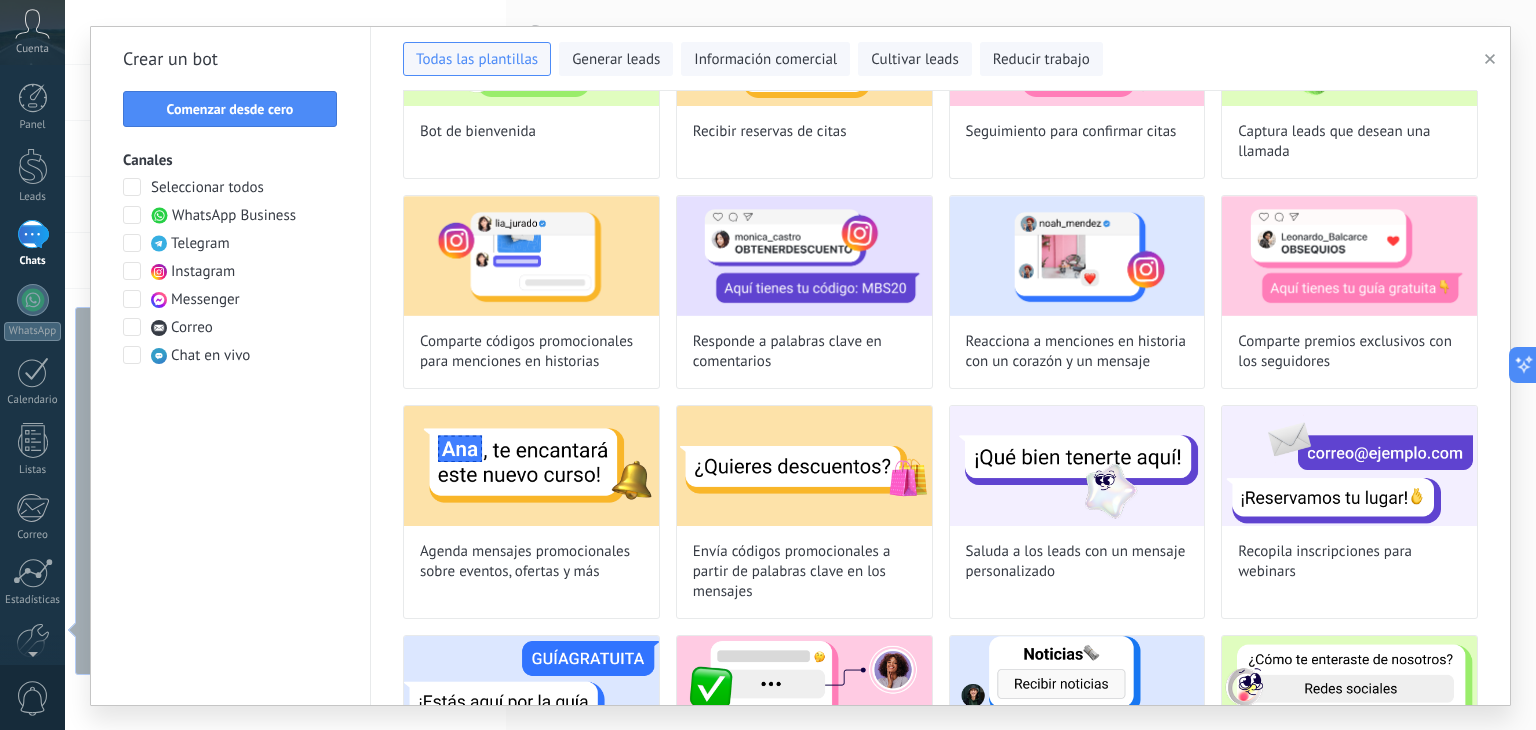 click on "Instagram" at bounding box center [203, 272] 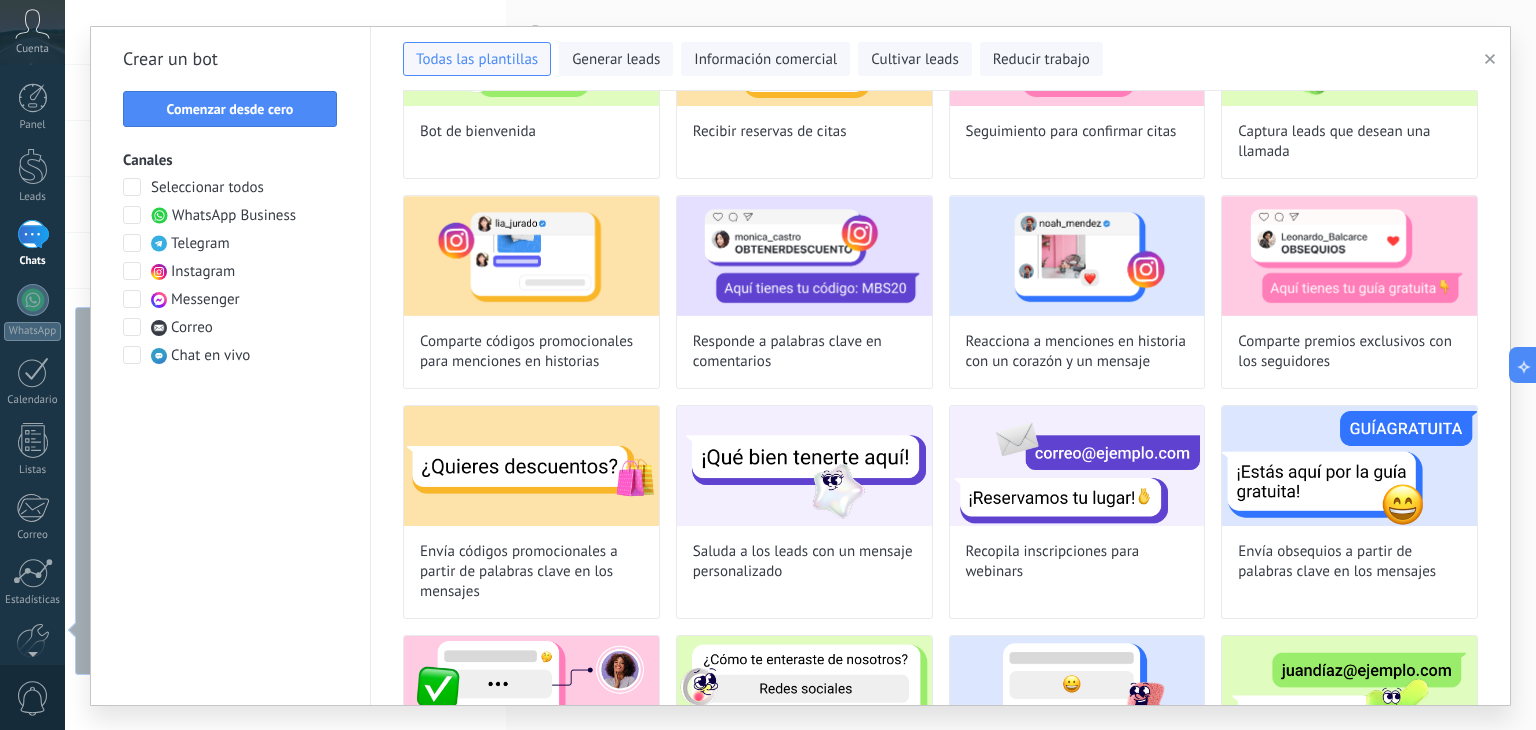 click at bounding box center [132, 271] 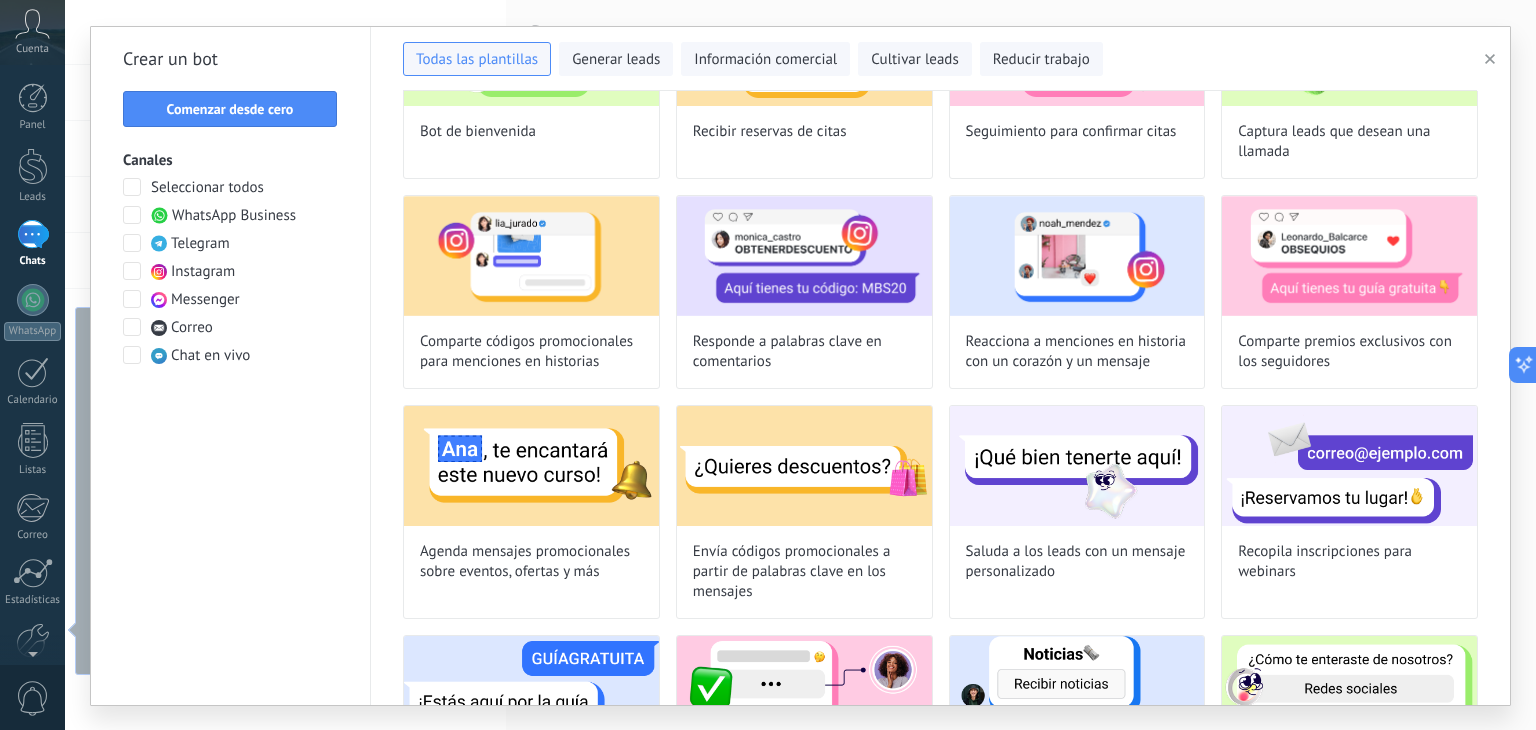 click on "Seleccionar todos WhatsApp Business Telegram Instagram Messenger Correo Chat en vivo" at bounding box center [230, 272] 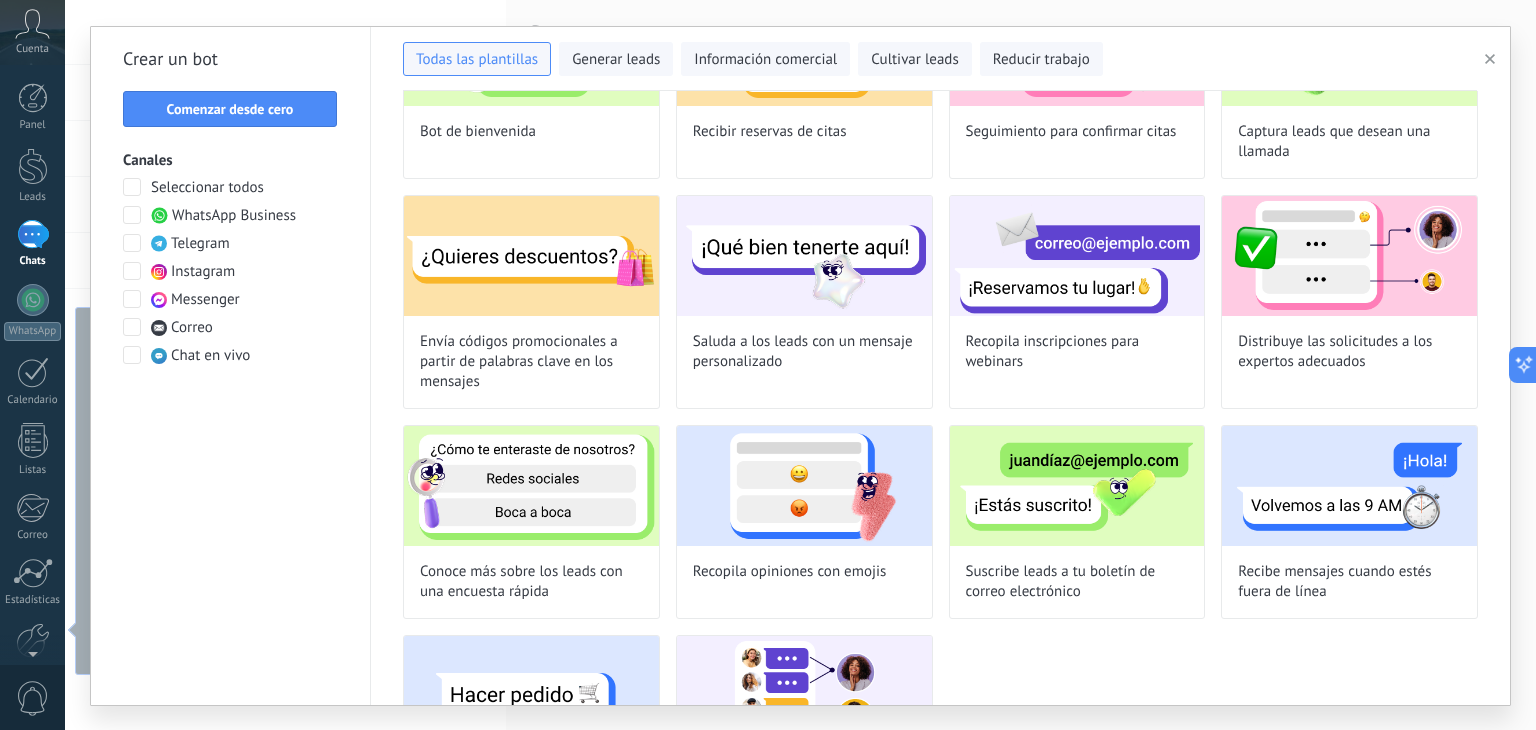 click at bounding box center (132, 271) 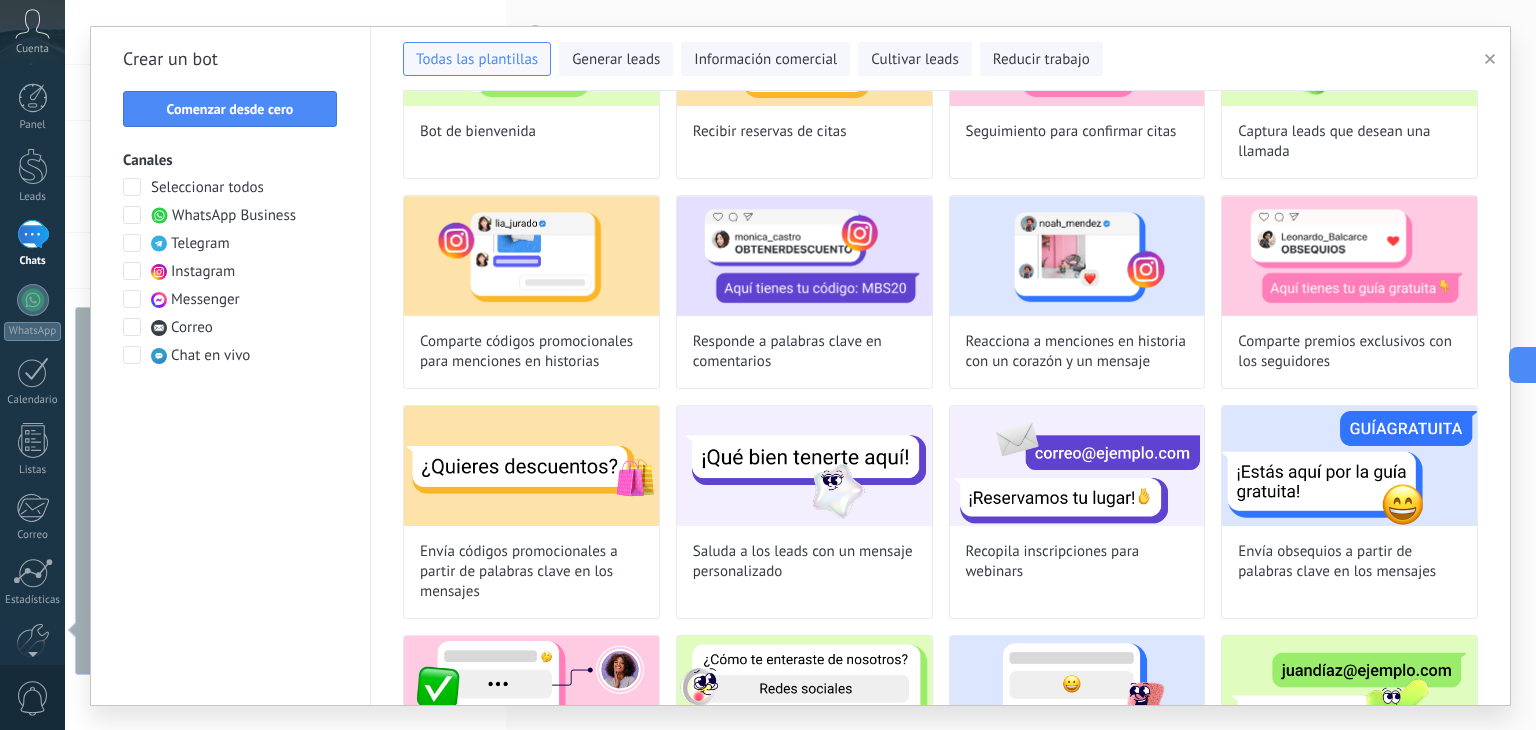 click at bounding box center (132, 327) 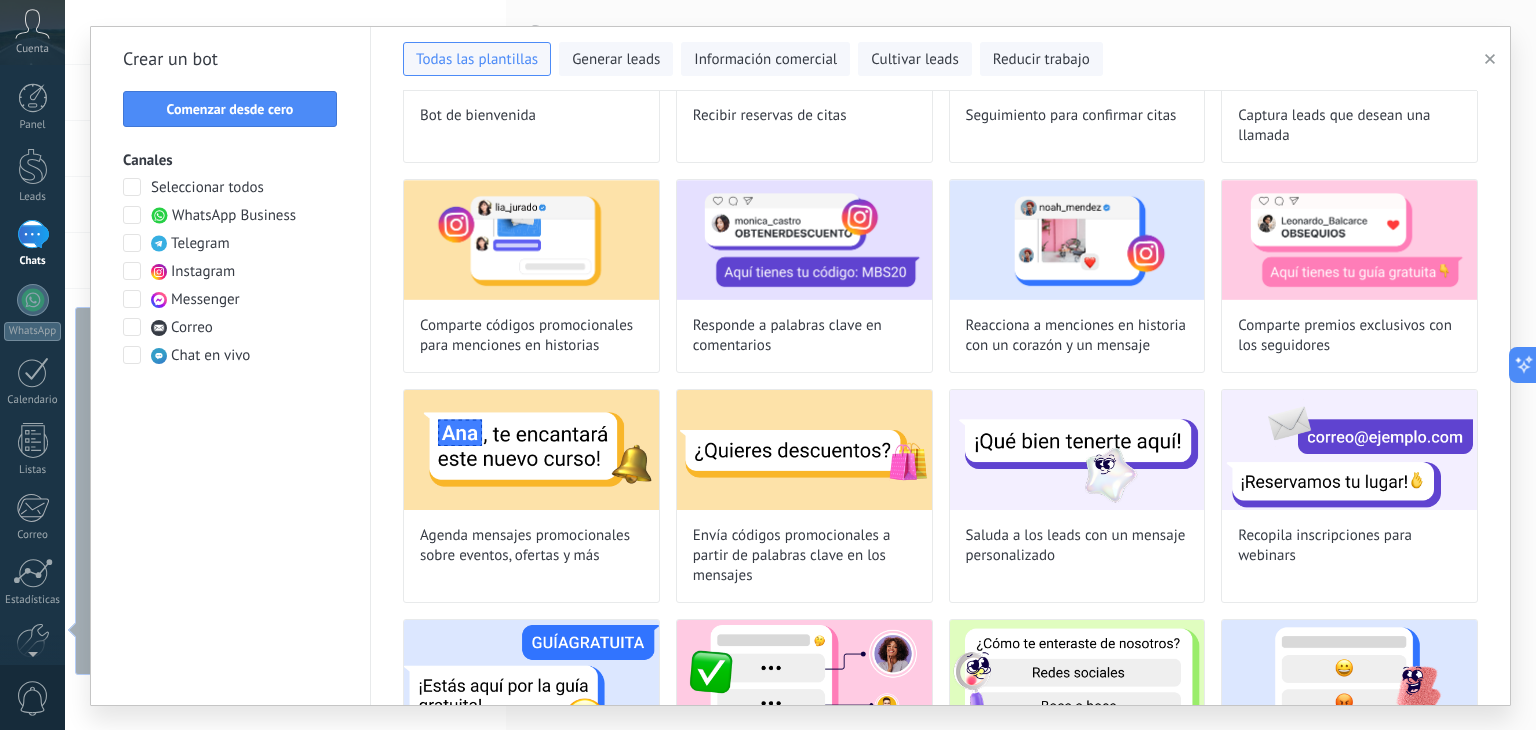 scroll, scrollTop: 0, scrollLeft: 0, axis: both 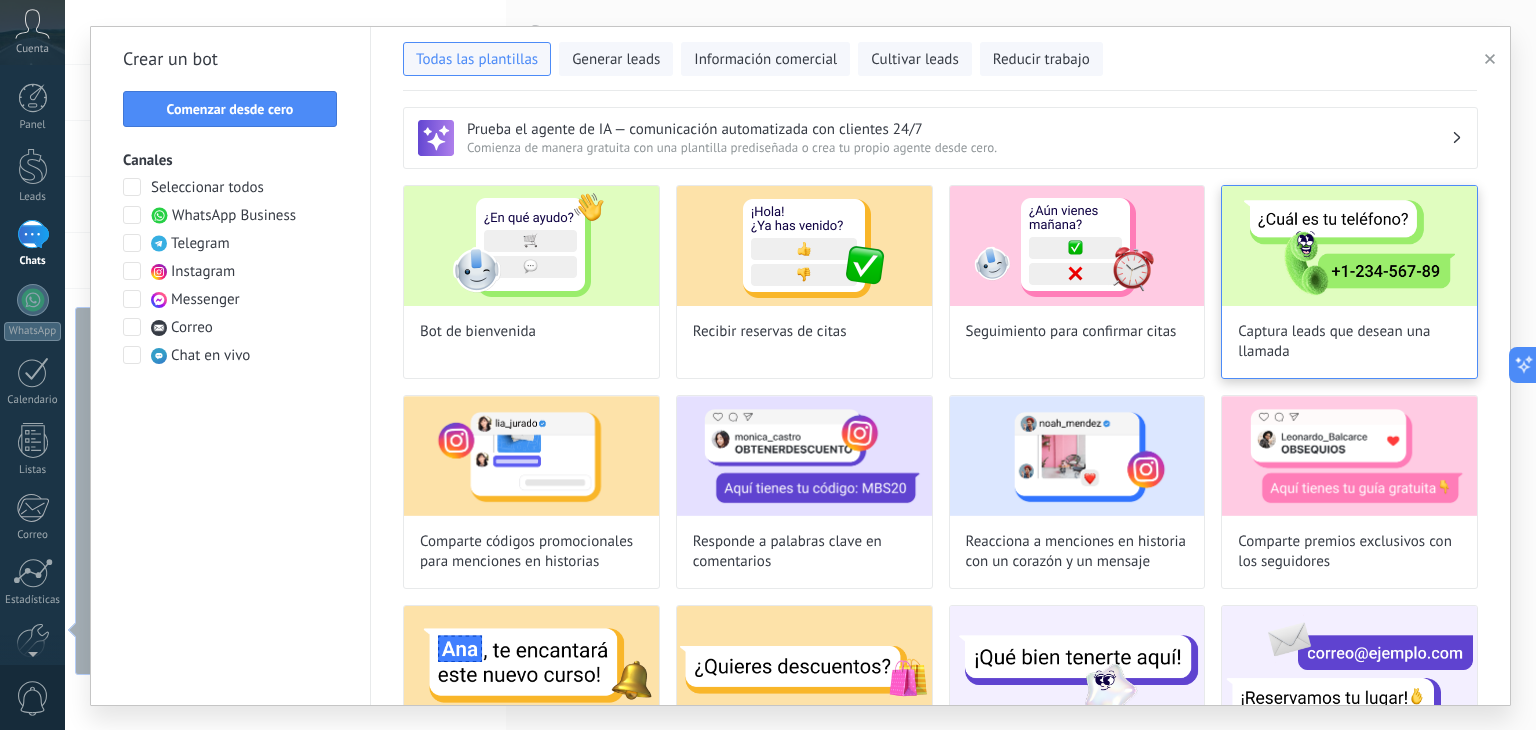 click at bounding box center [1349, 246] 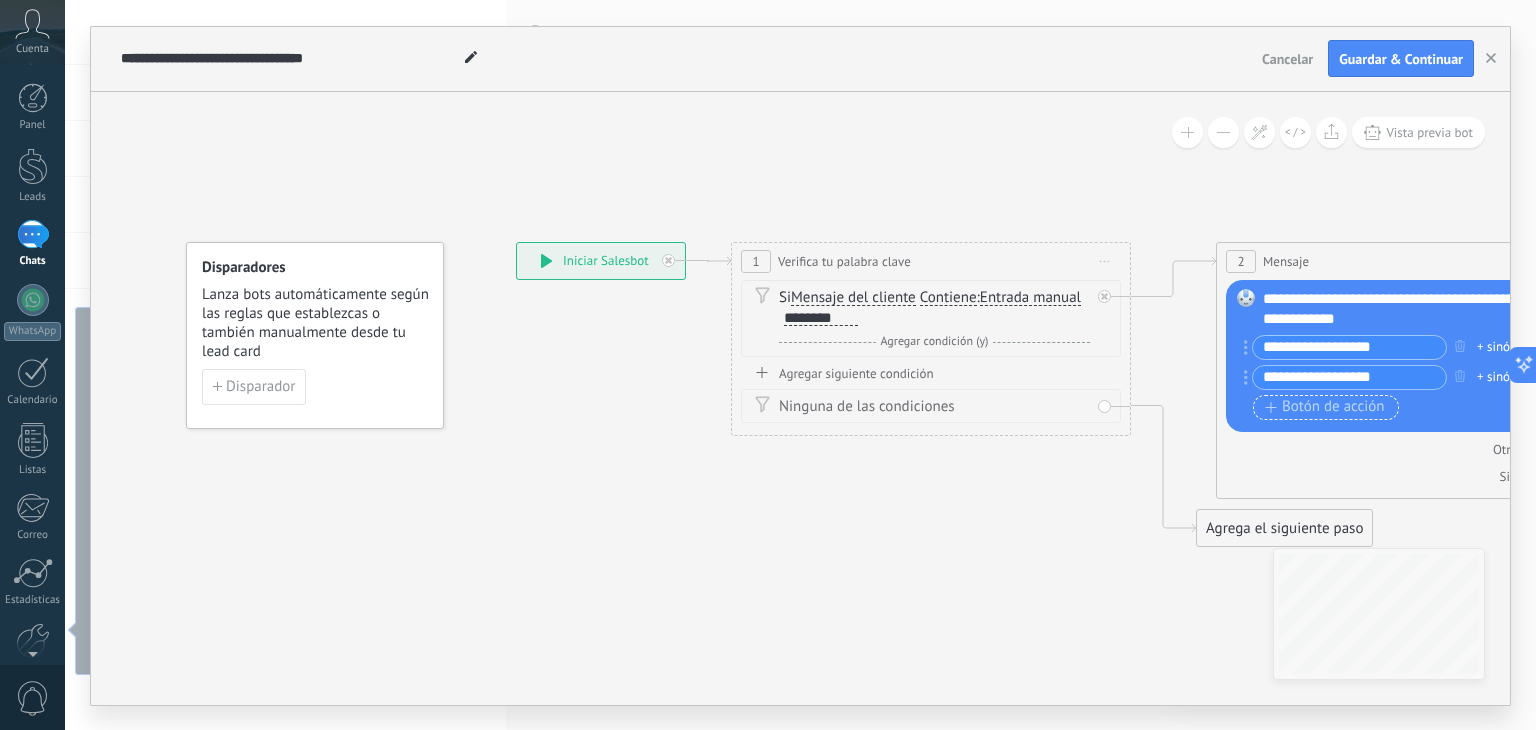 click on "Botón de acción" at bounding box center [1325, 407] 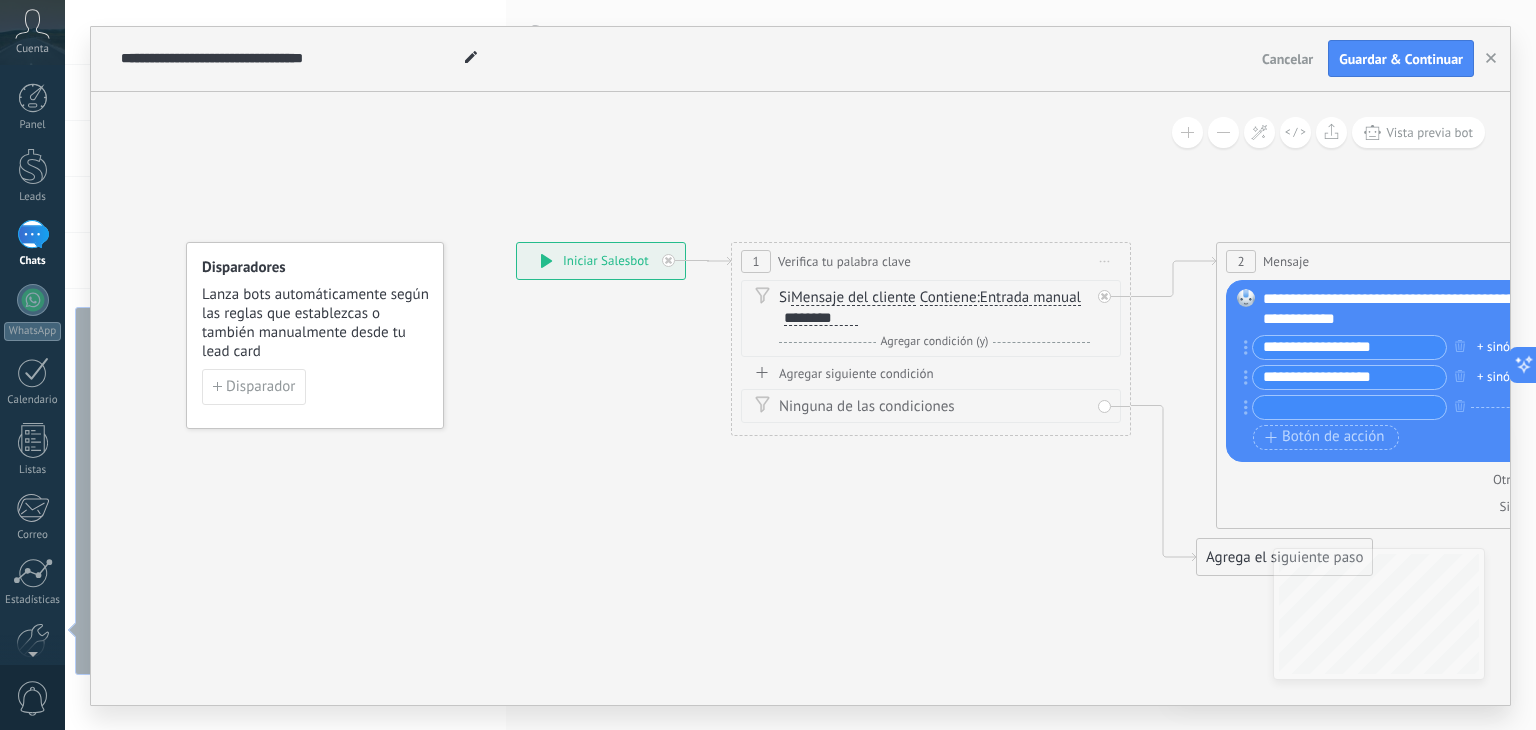 type on "*" 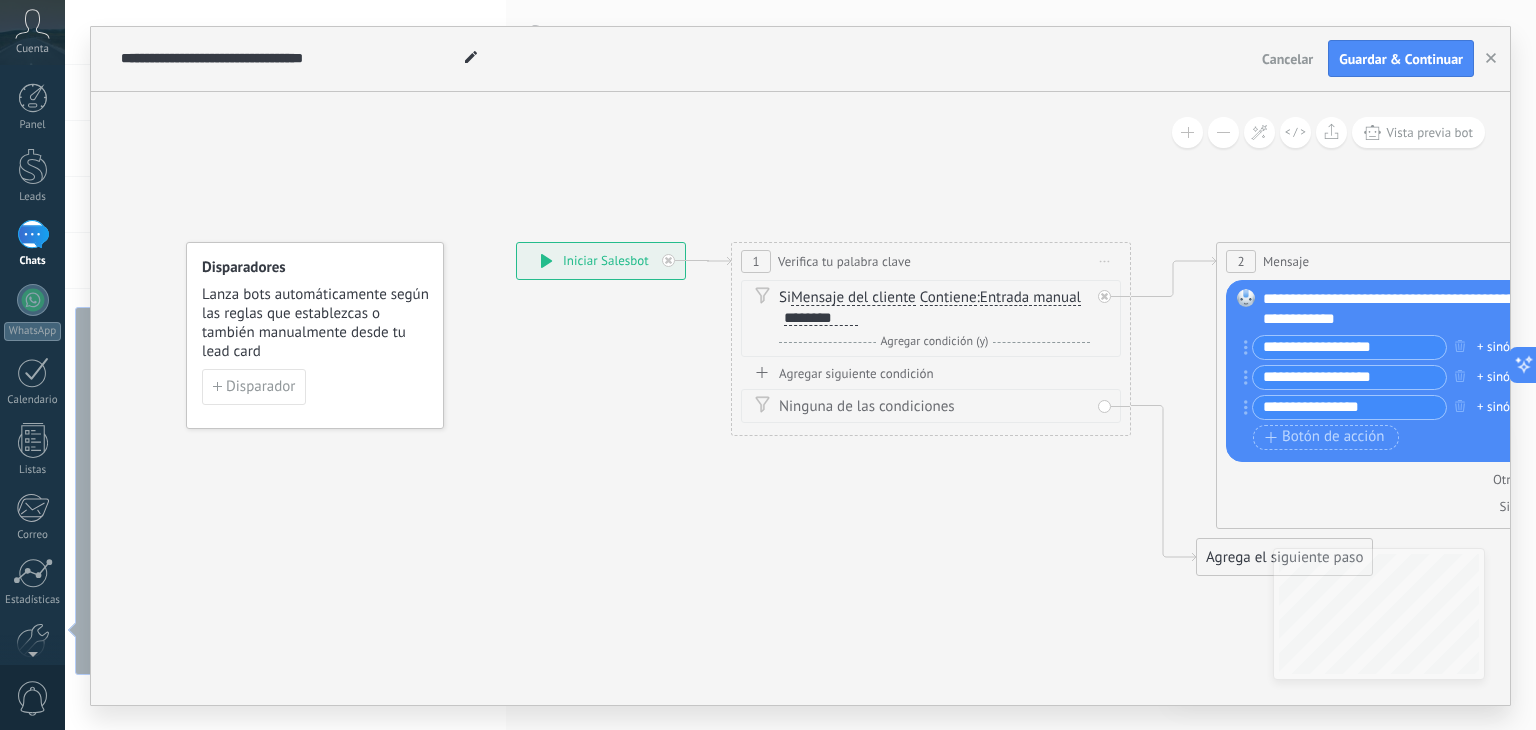 type on "**********" 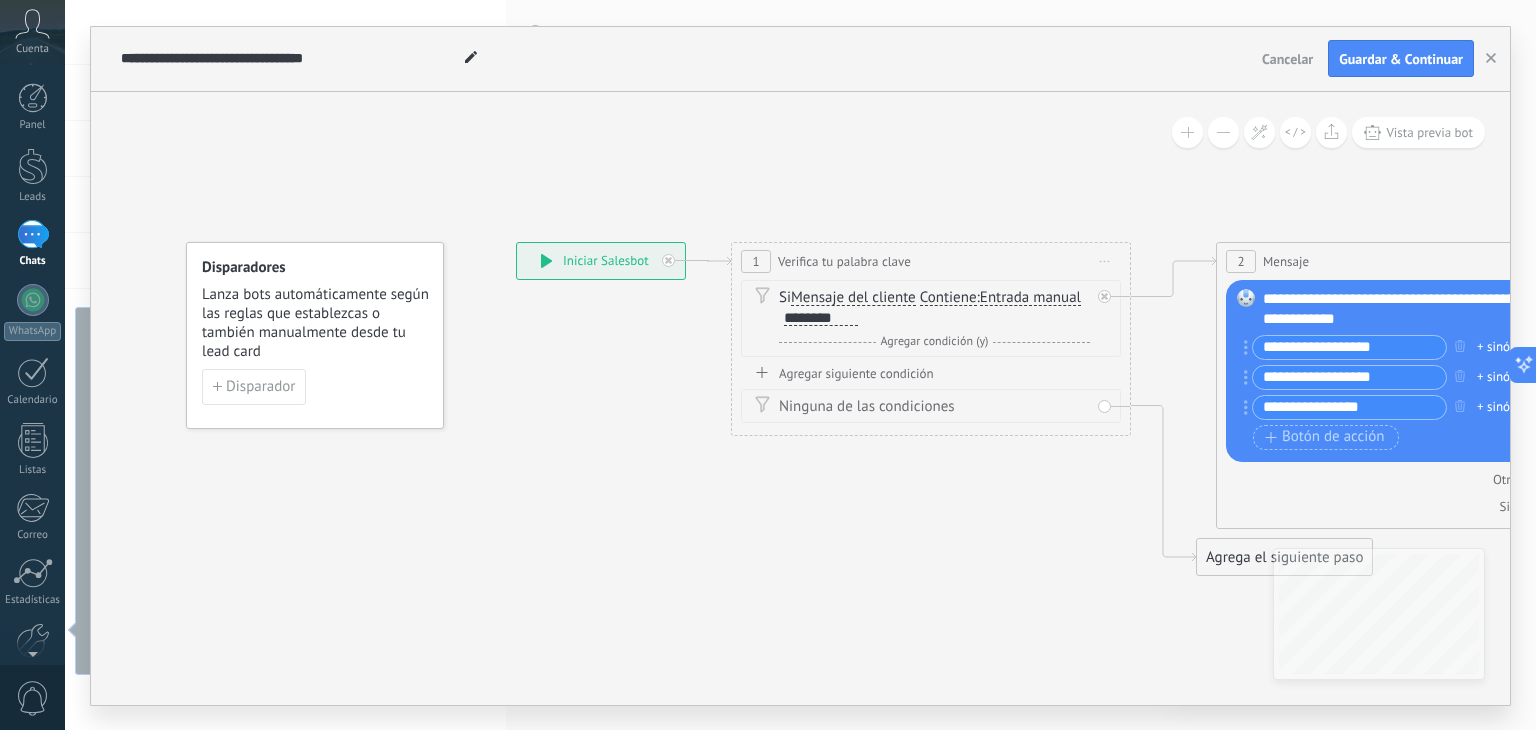 click on "**********" at bounding box center [1349, 407] 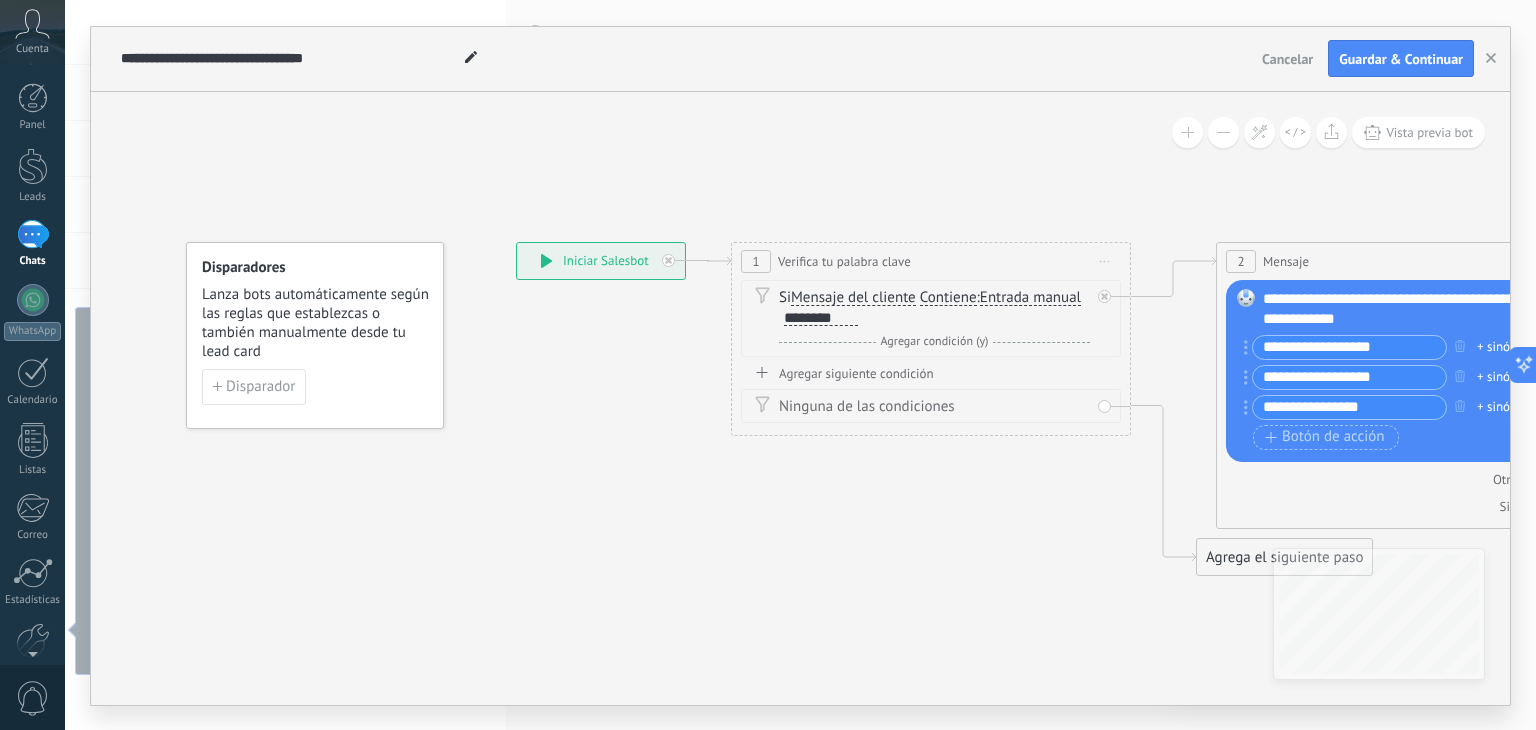 drag, startPoint x: 1458, startPoint y: 426, endPoint x: 1245, endPoint y: 445, distance: 213.84573 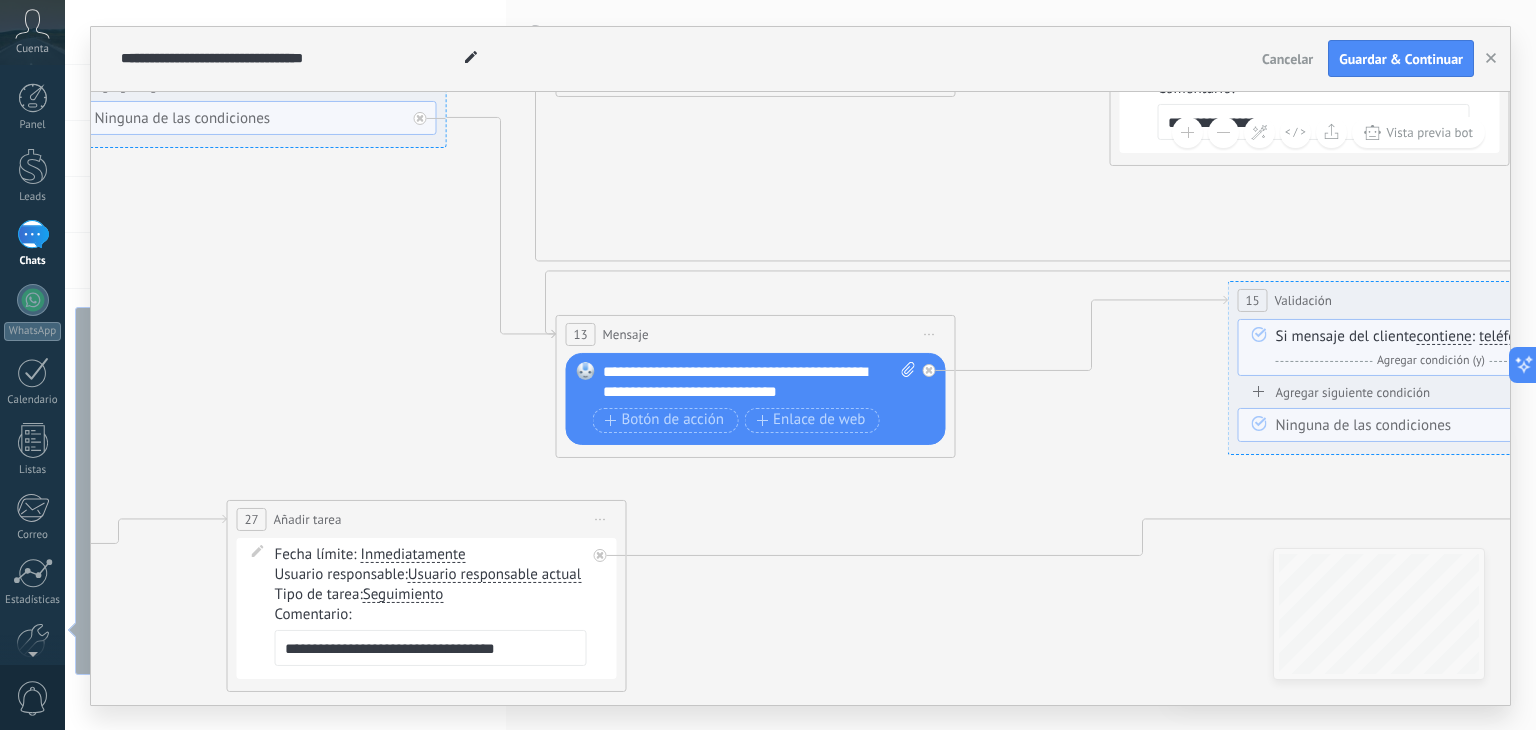 click on "Ninguna de las condiciones" at bounding box center [250, 119] 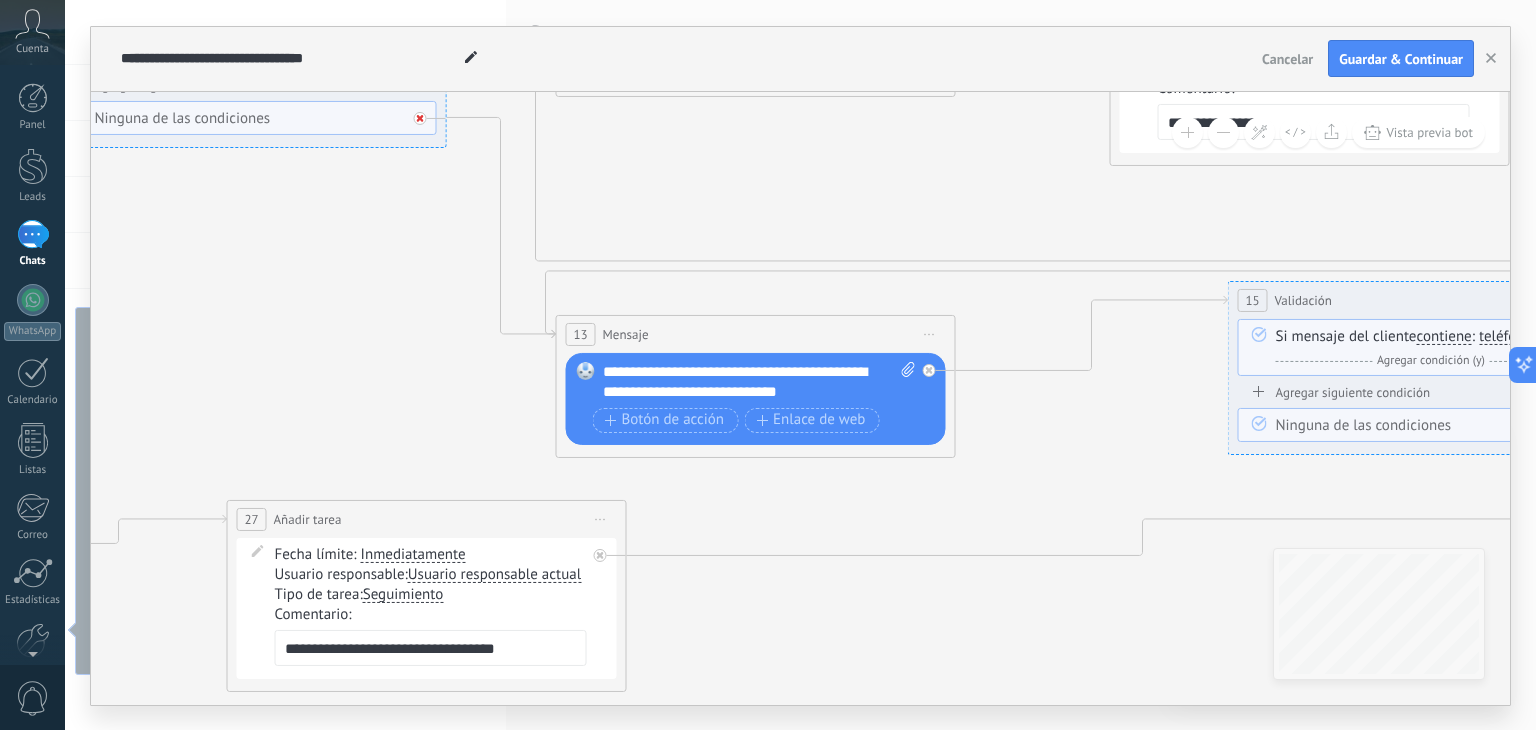 click at bounding box center [420, 118] 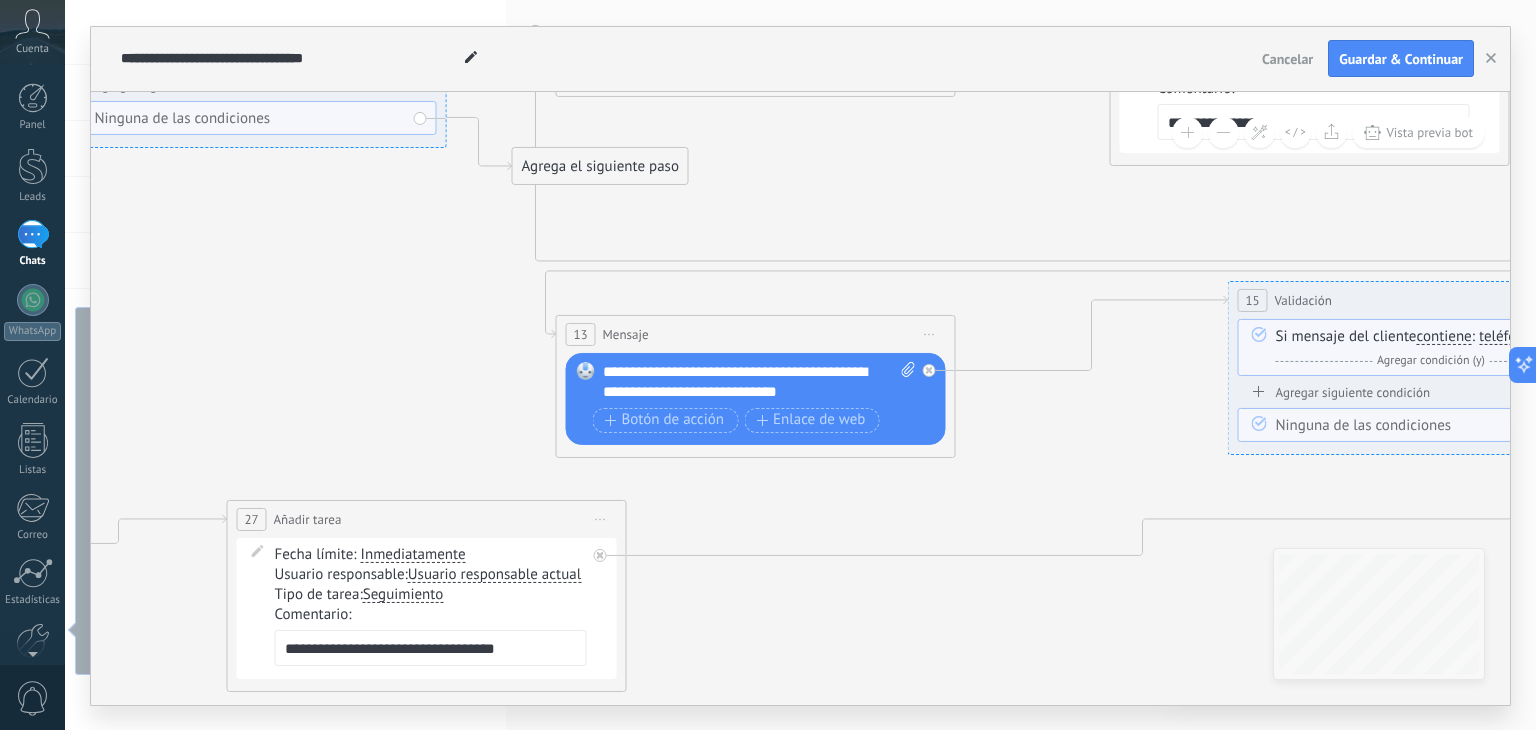 drag, startPoint x: 420, startPoint y: 121, endPoint x: 455, endPoint y: 137, distance: 38.483765 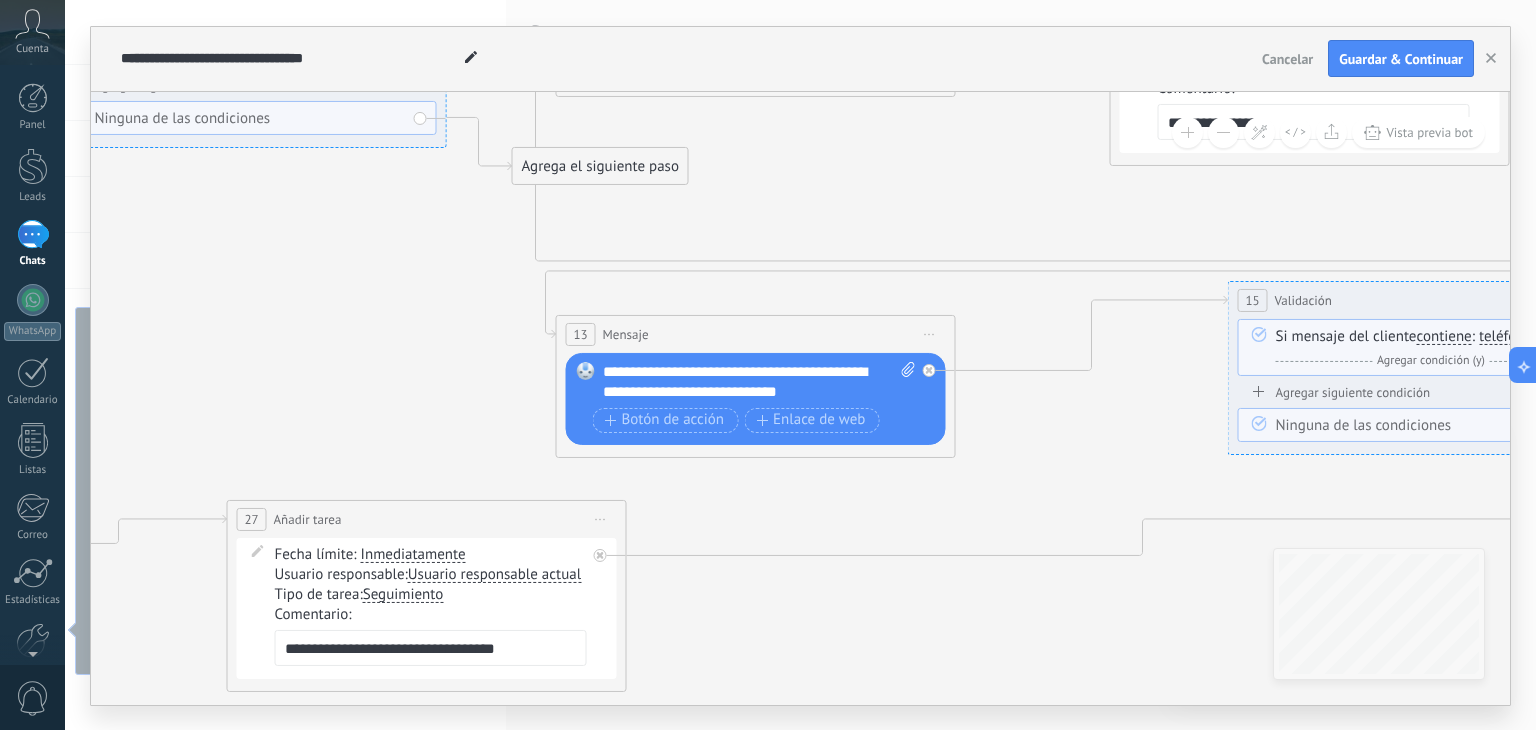 click on "Ninguna de las condiciones" at bounding box center (247, 118) 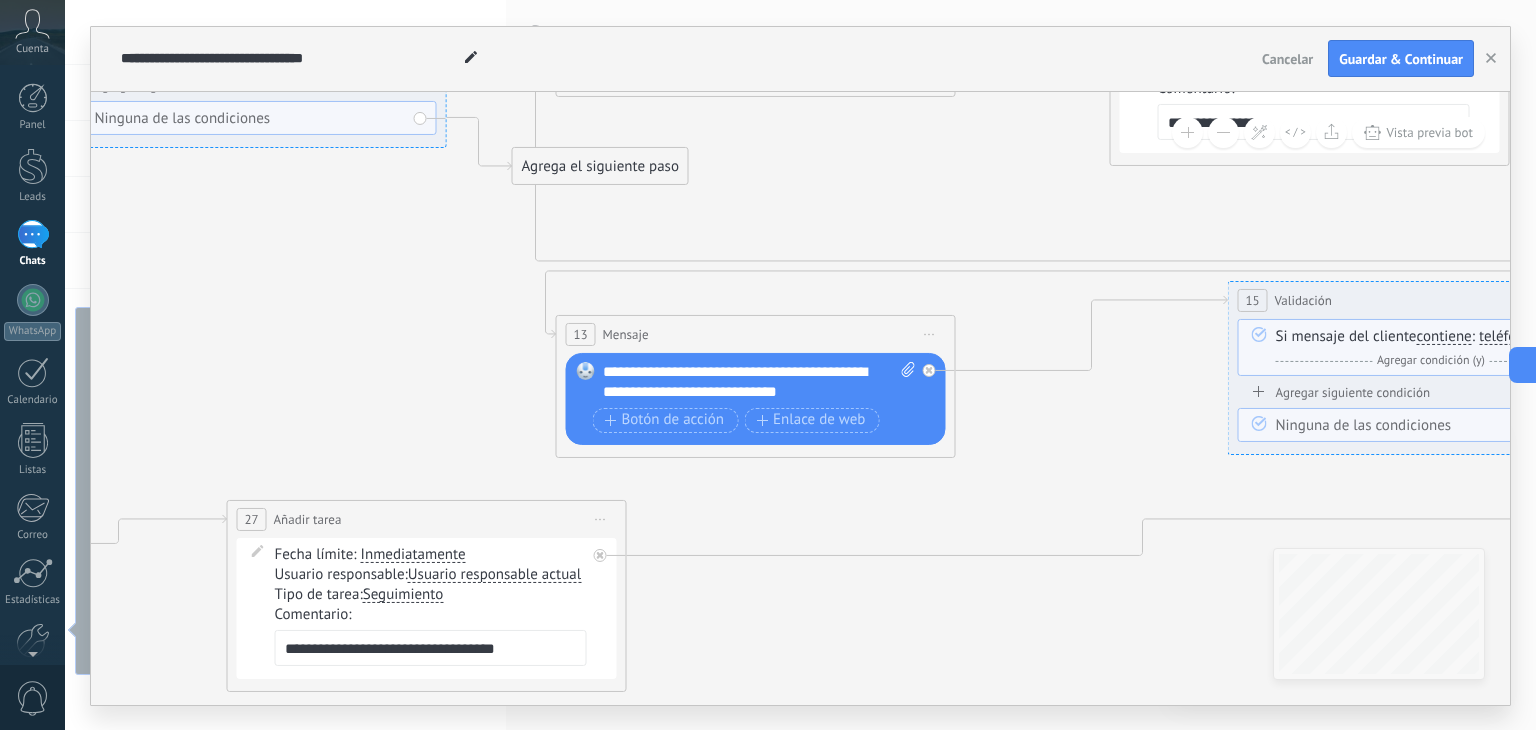 click on "Ninguna de las condiciones" at bounding box center (247, 118) 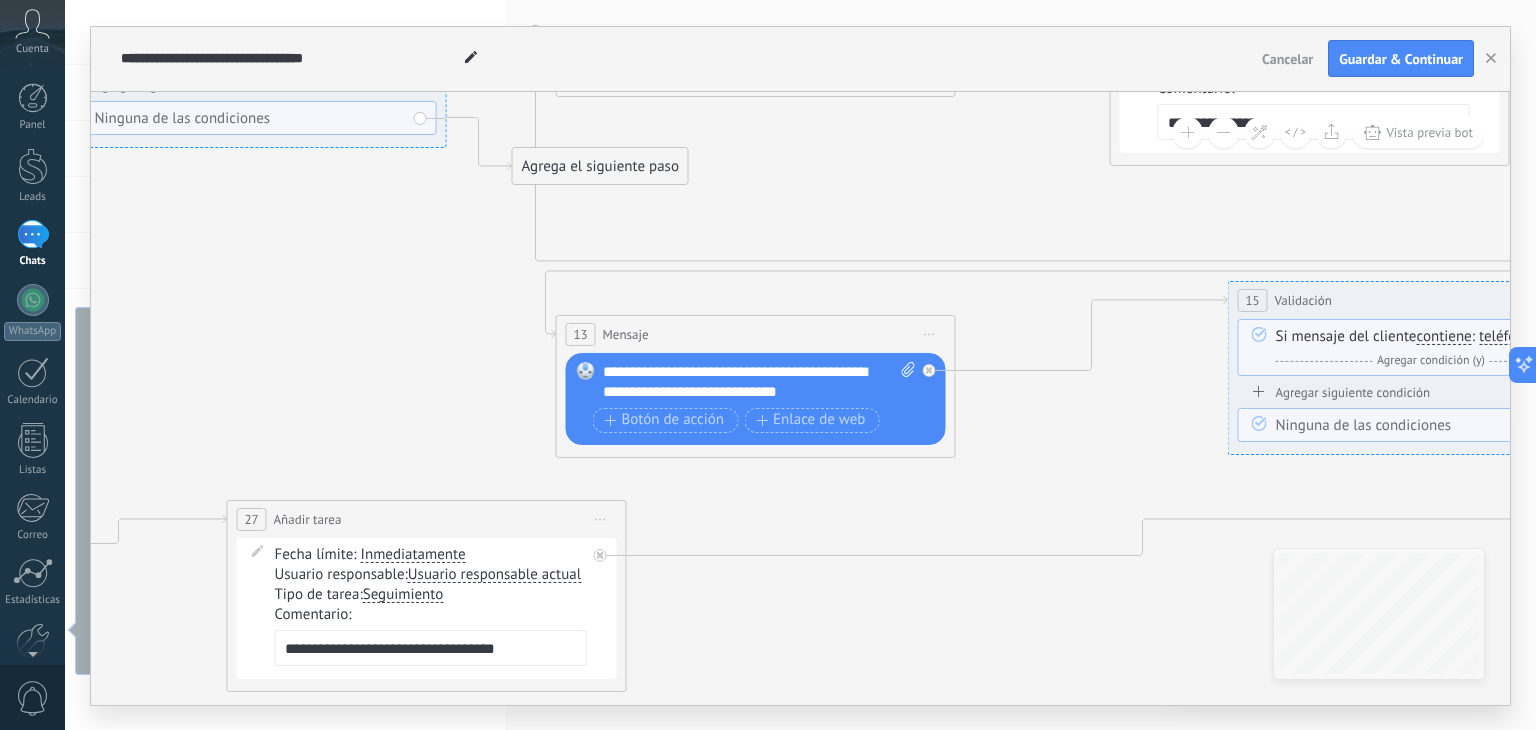 click 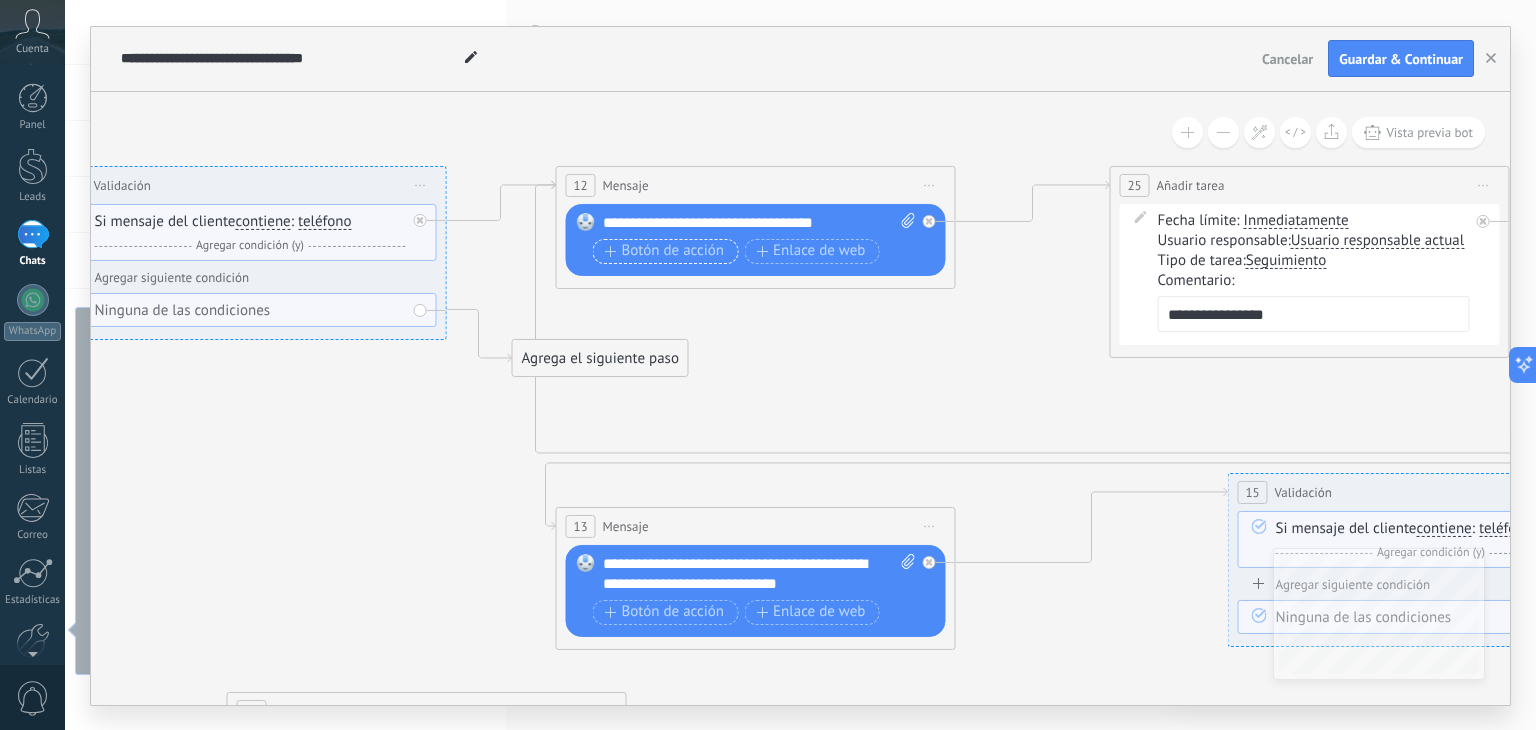 click on "Botón de acción" at bounding box center [665, 251] 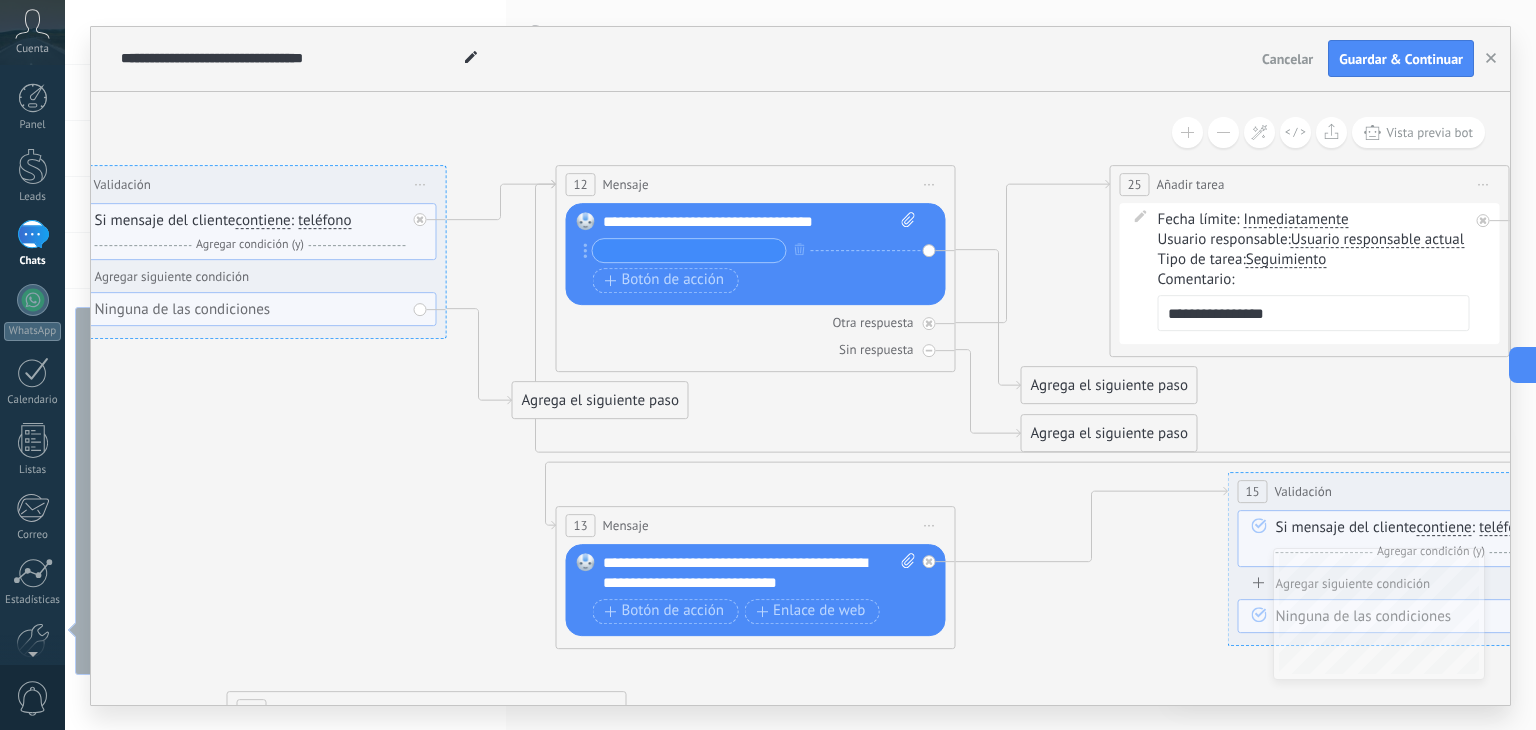 click 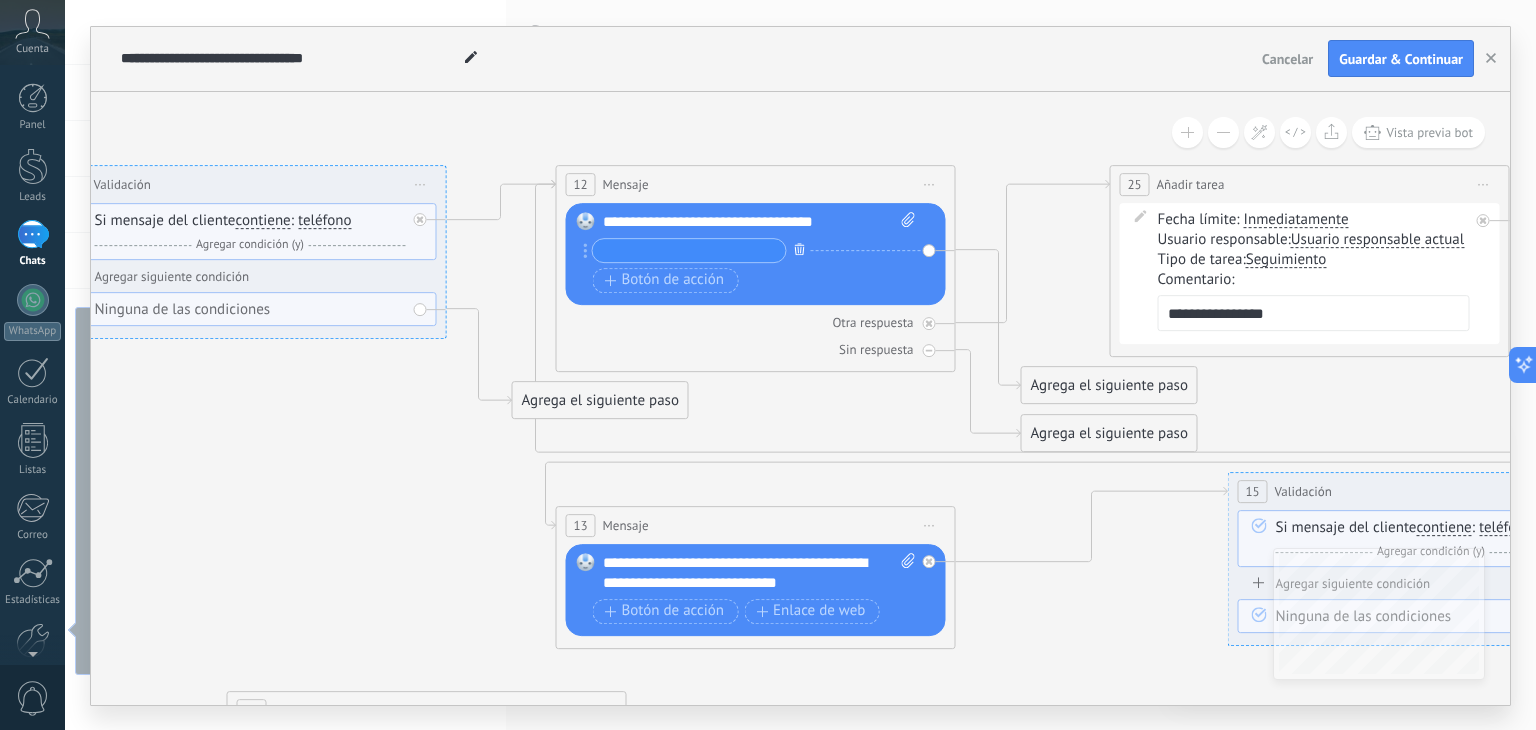 click 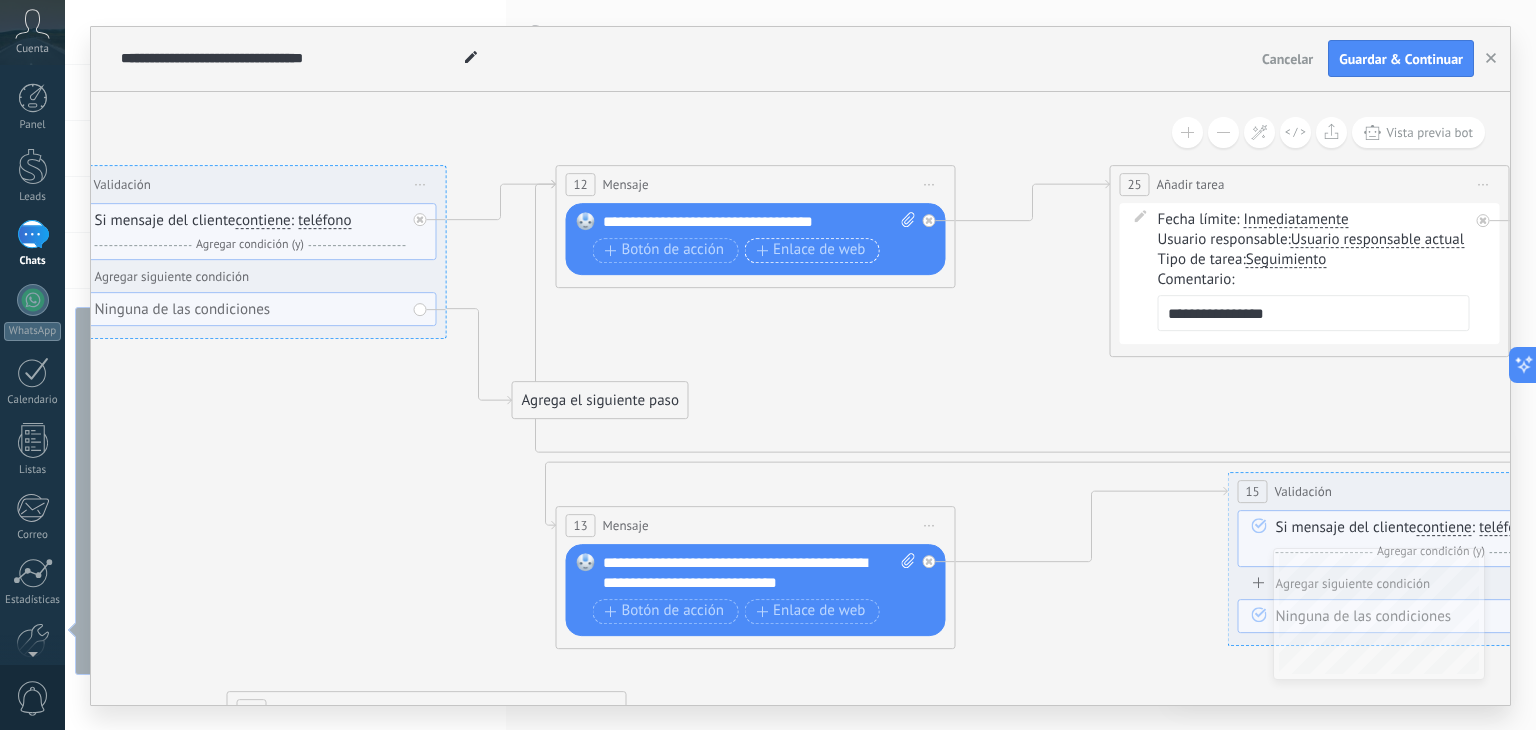 click on "Enlace de web" at bounding box center [810, 250] 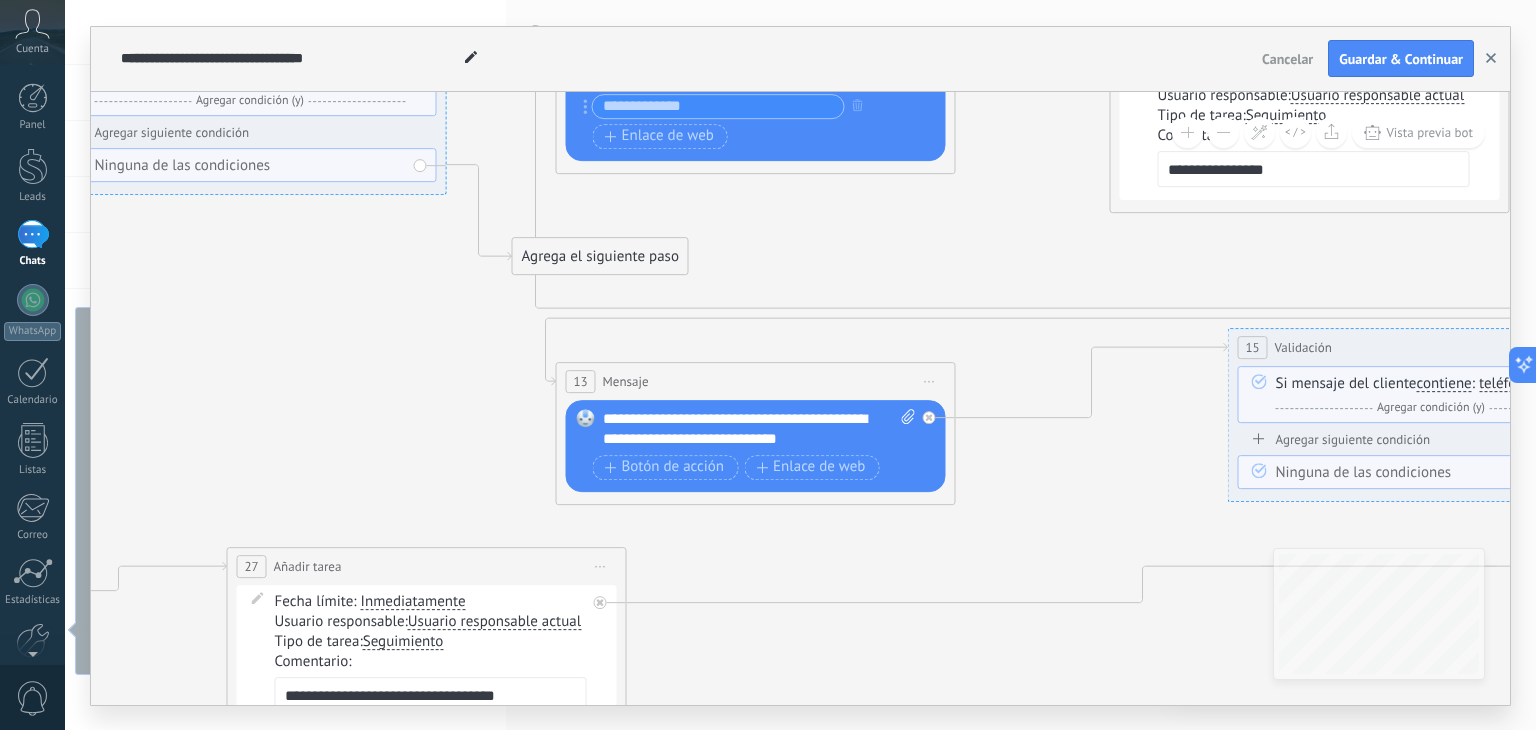click at bounding box center [1491, 59] 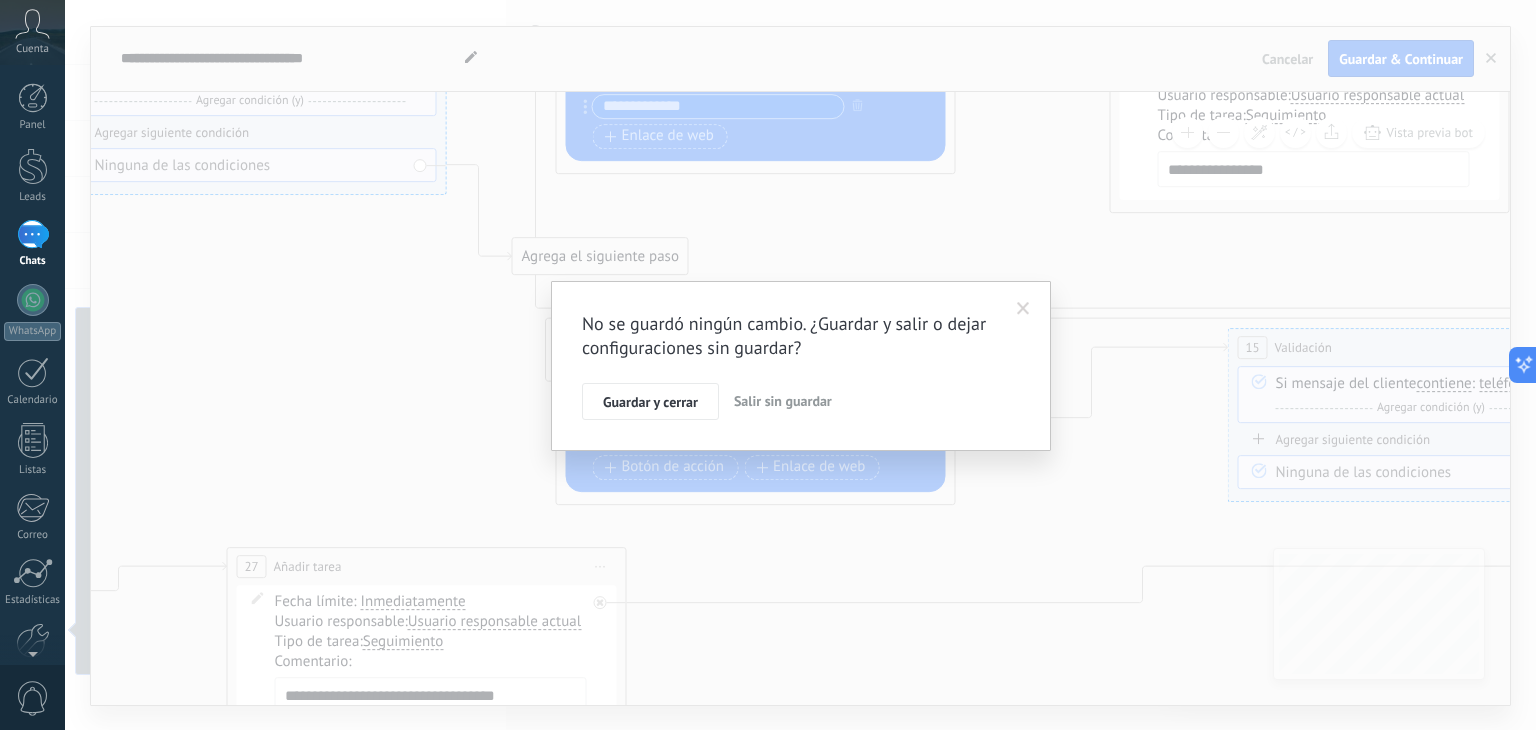 click on "Salir sin guardar" at bounding box center (783, 401) 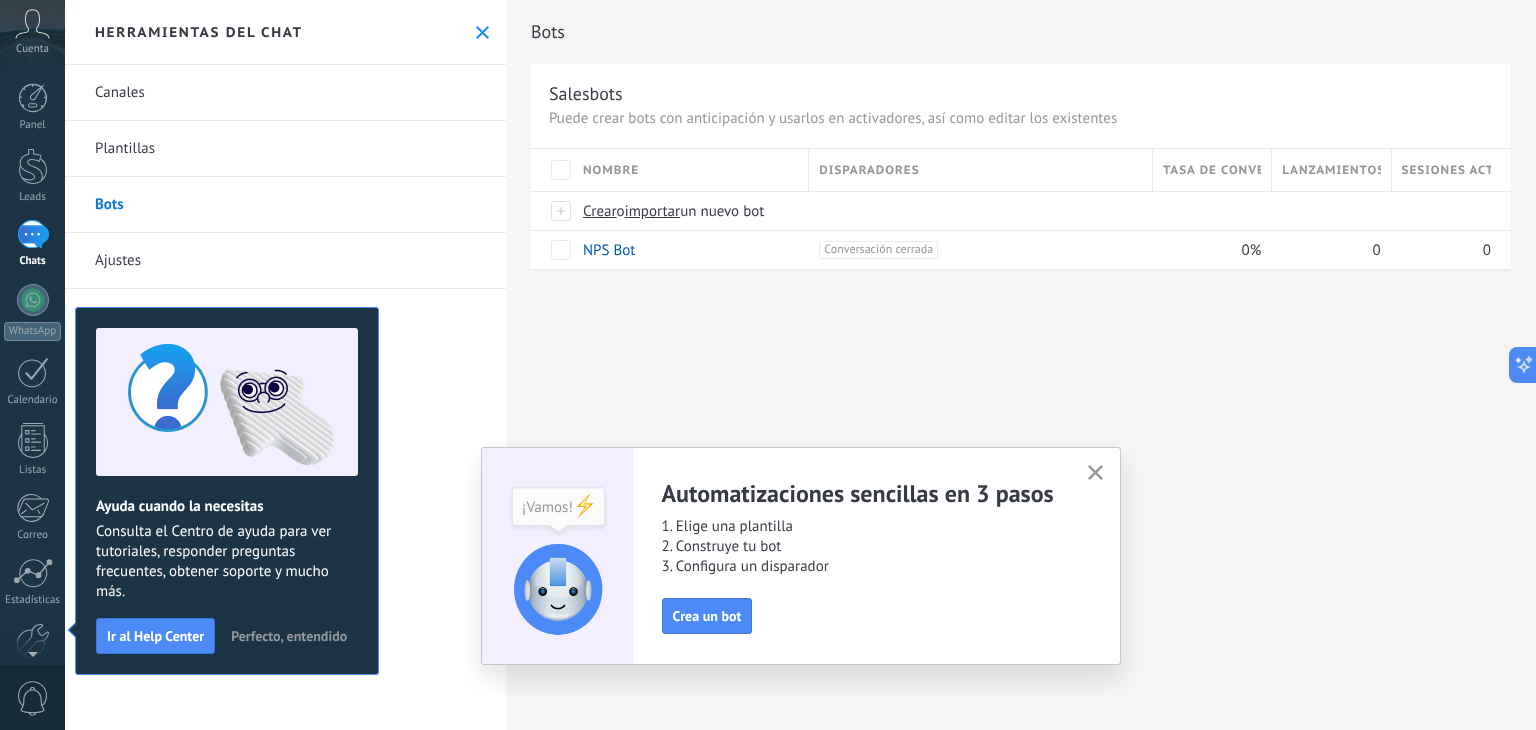 click on "Plantillas" at bounding box center (285, 149) 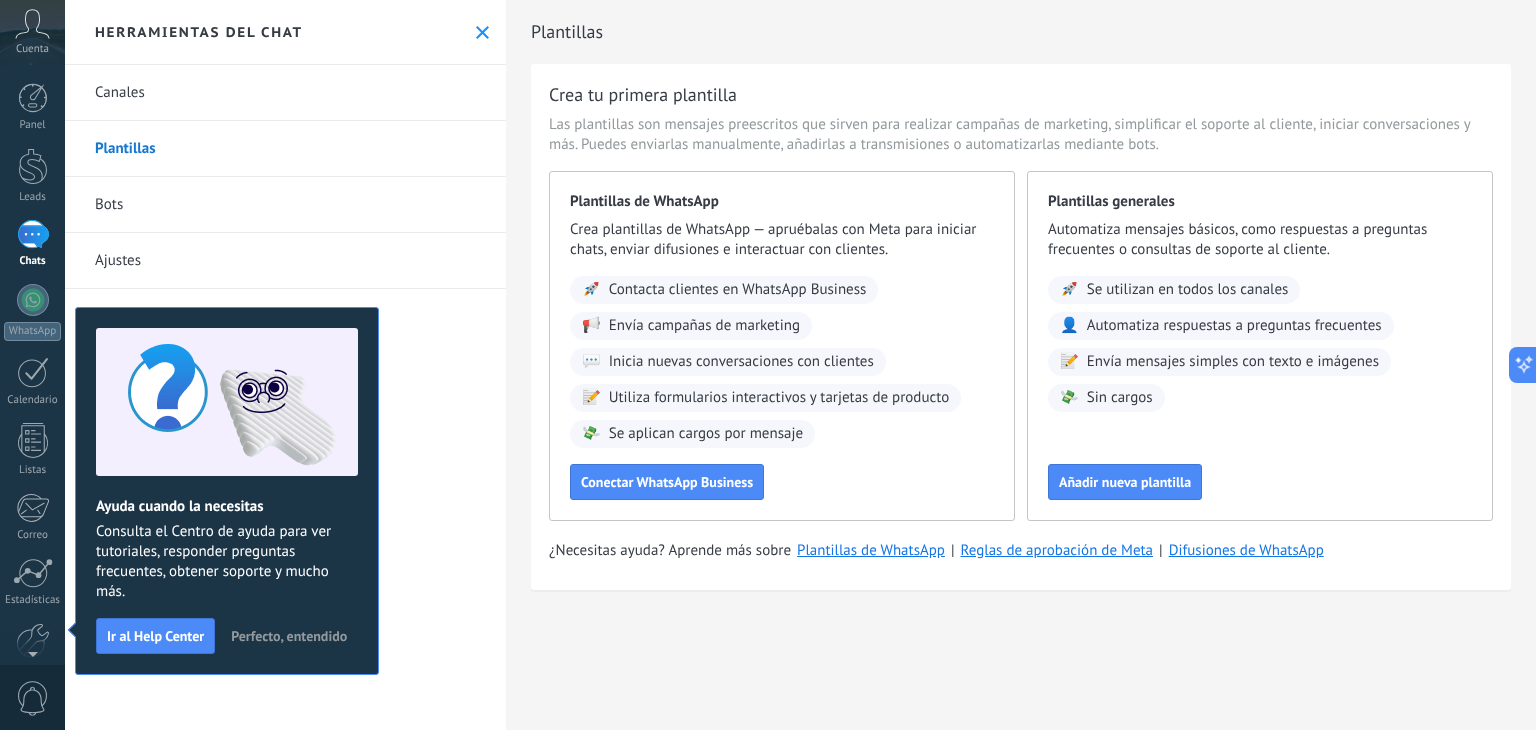 click on "Canales" at bounding box center (285, 93) 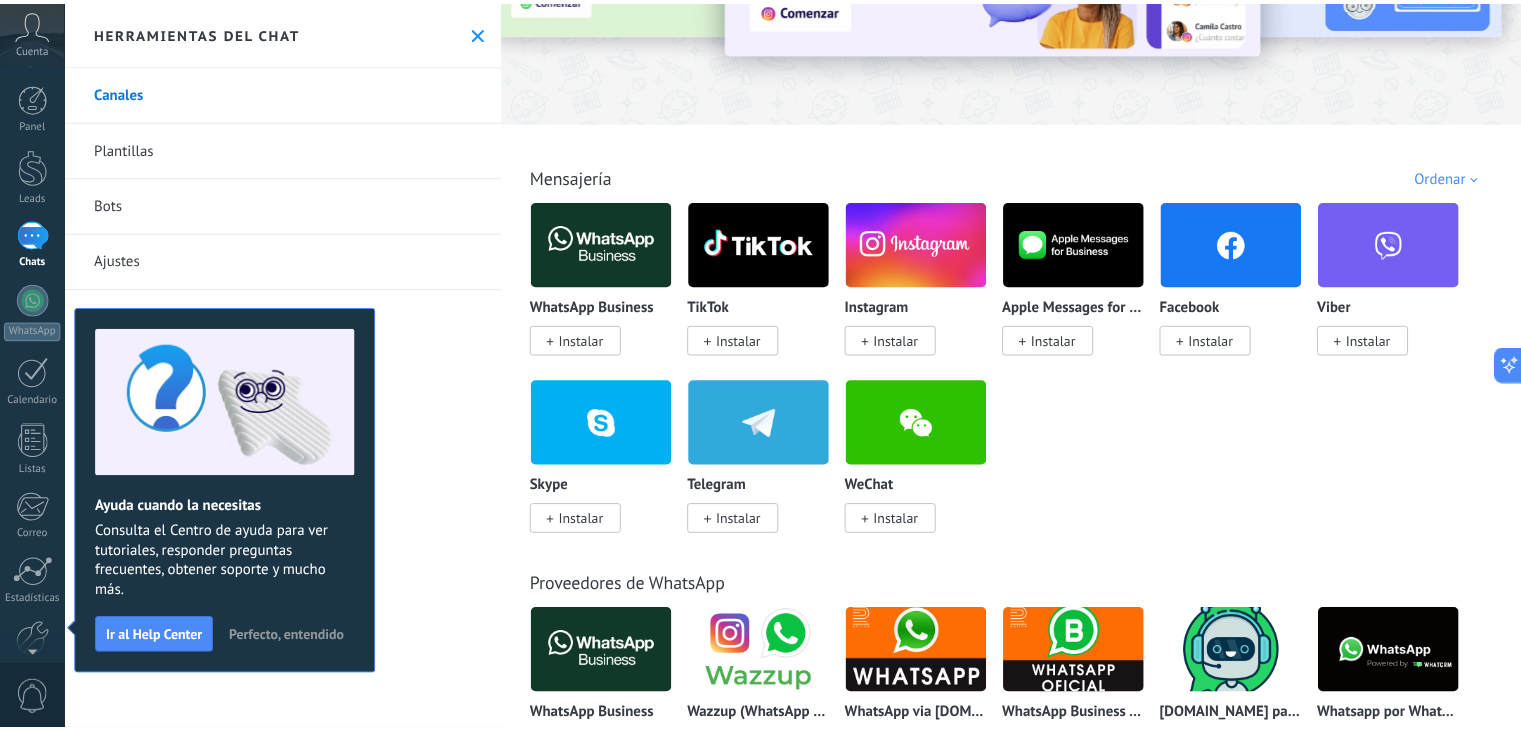 scroll, scrollTop: 400, scrollLeft: 0, axis: vertical 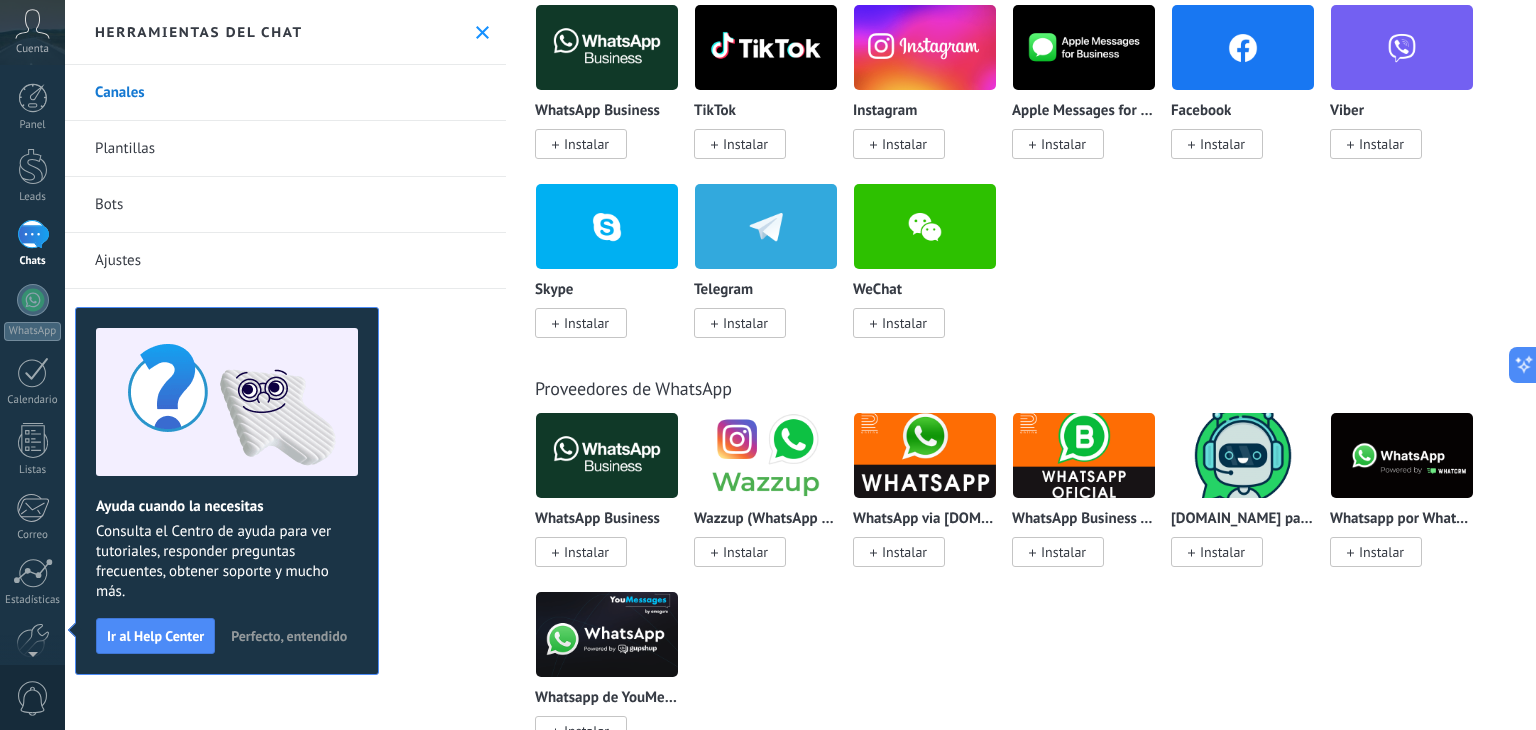 click on "Bots" at bounding box center (285, 205) 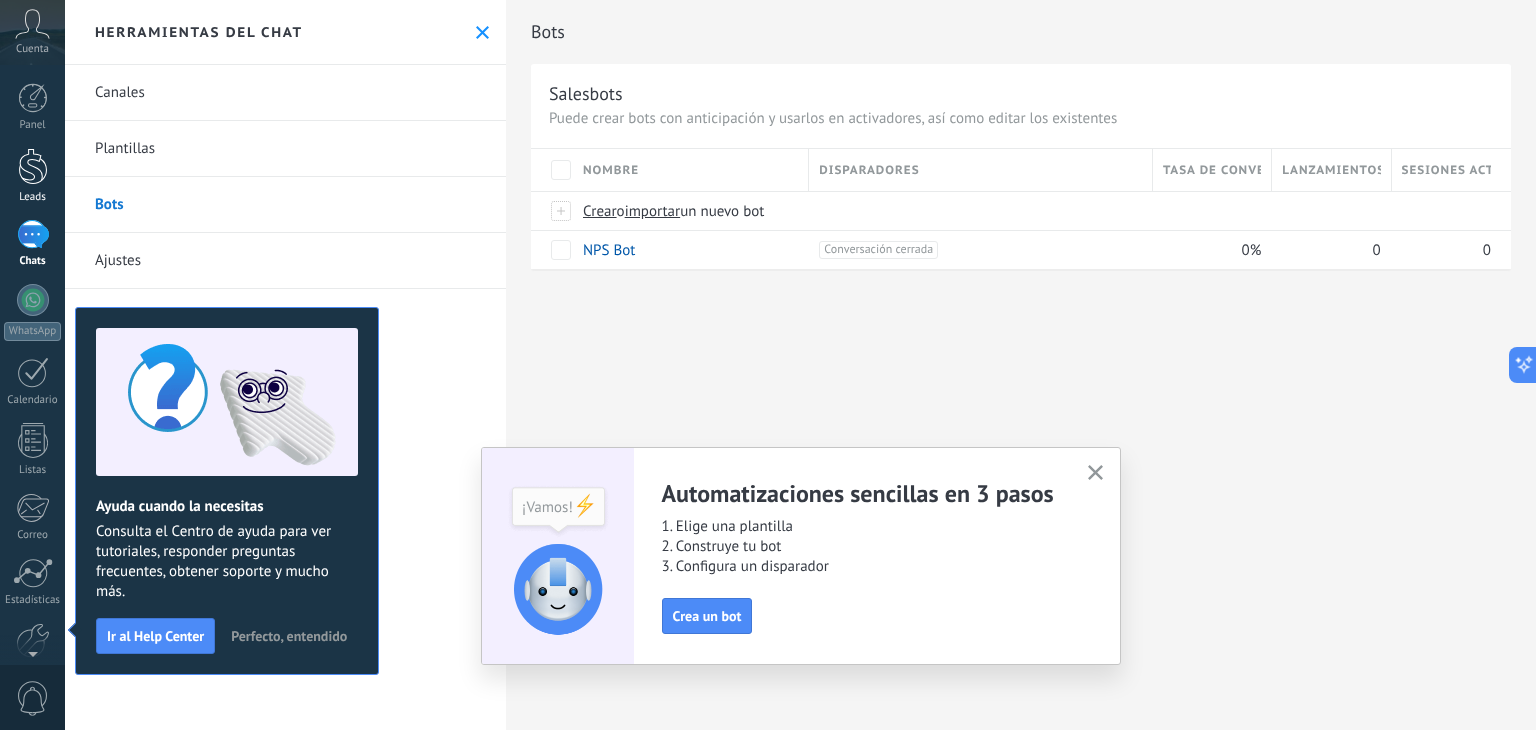 click on "Leads" at bounding box center [32, 176] 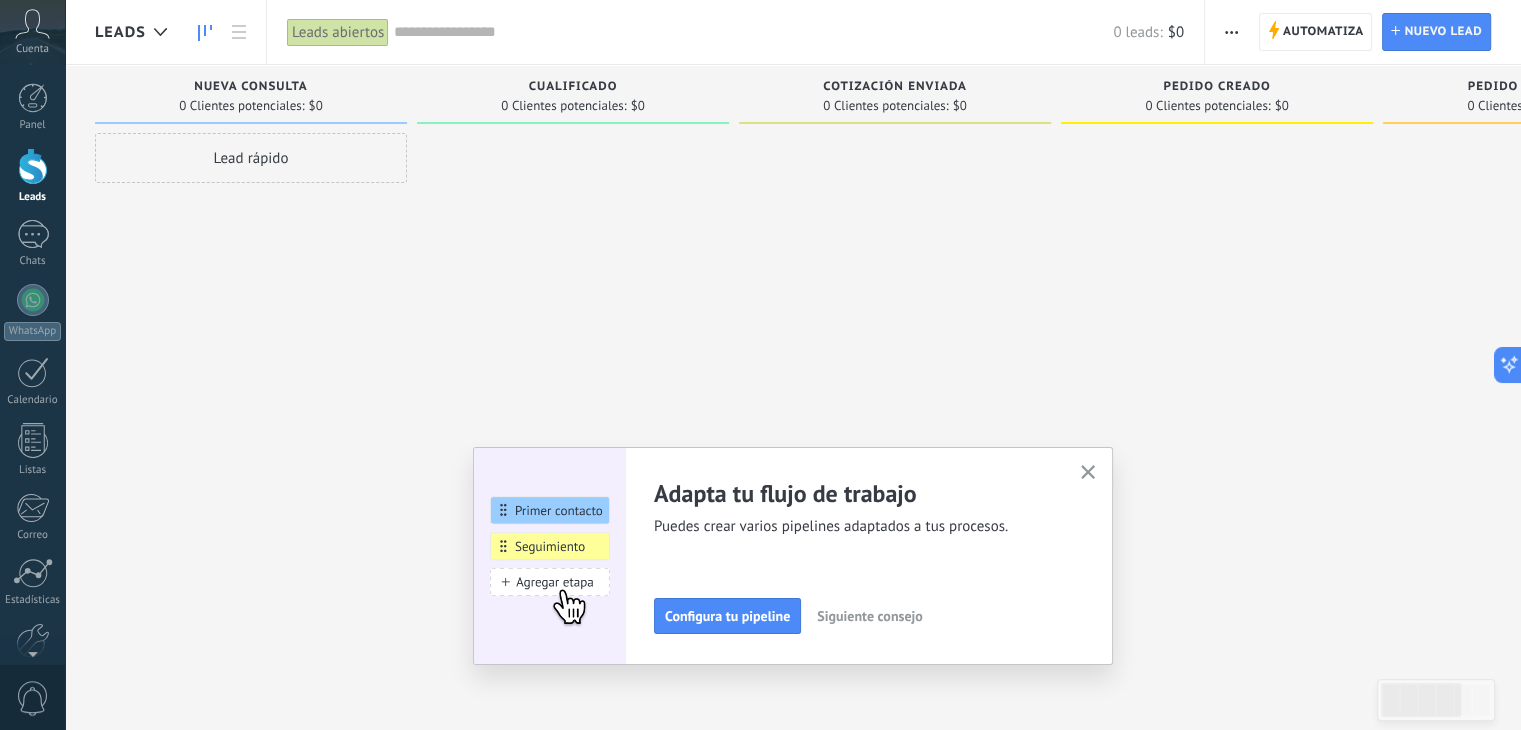 drag, startPoint x: 29, startPoint y: 109, endPoint x: 46, endPoint y: 81, distance: 32.75668 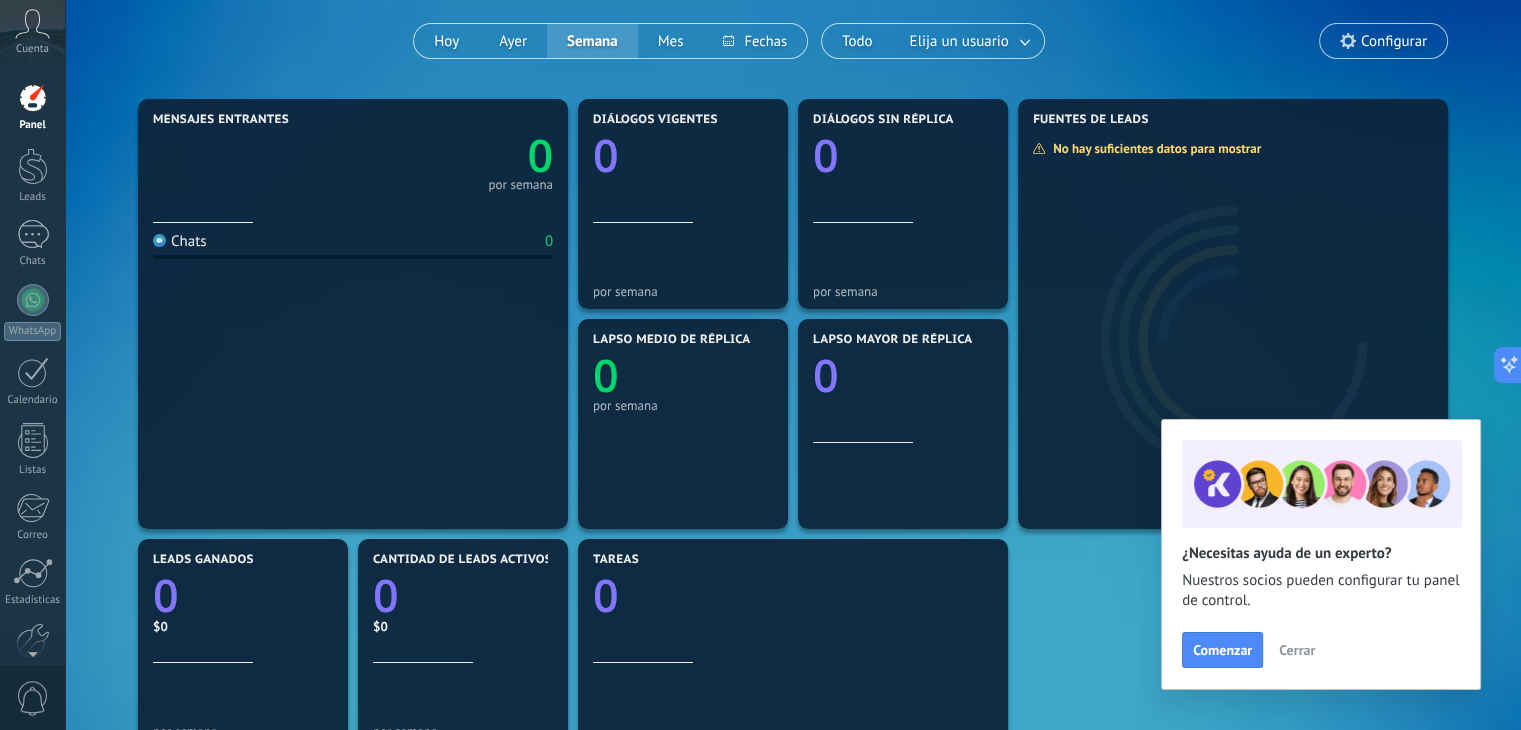 scroll, scrollTop: 300, scrollLeft: 0, axis: vertical 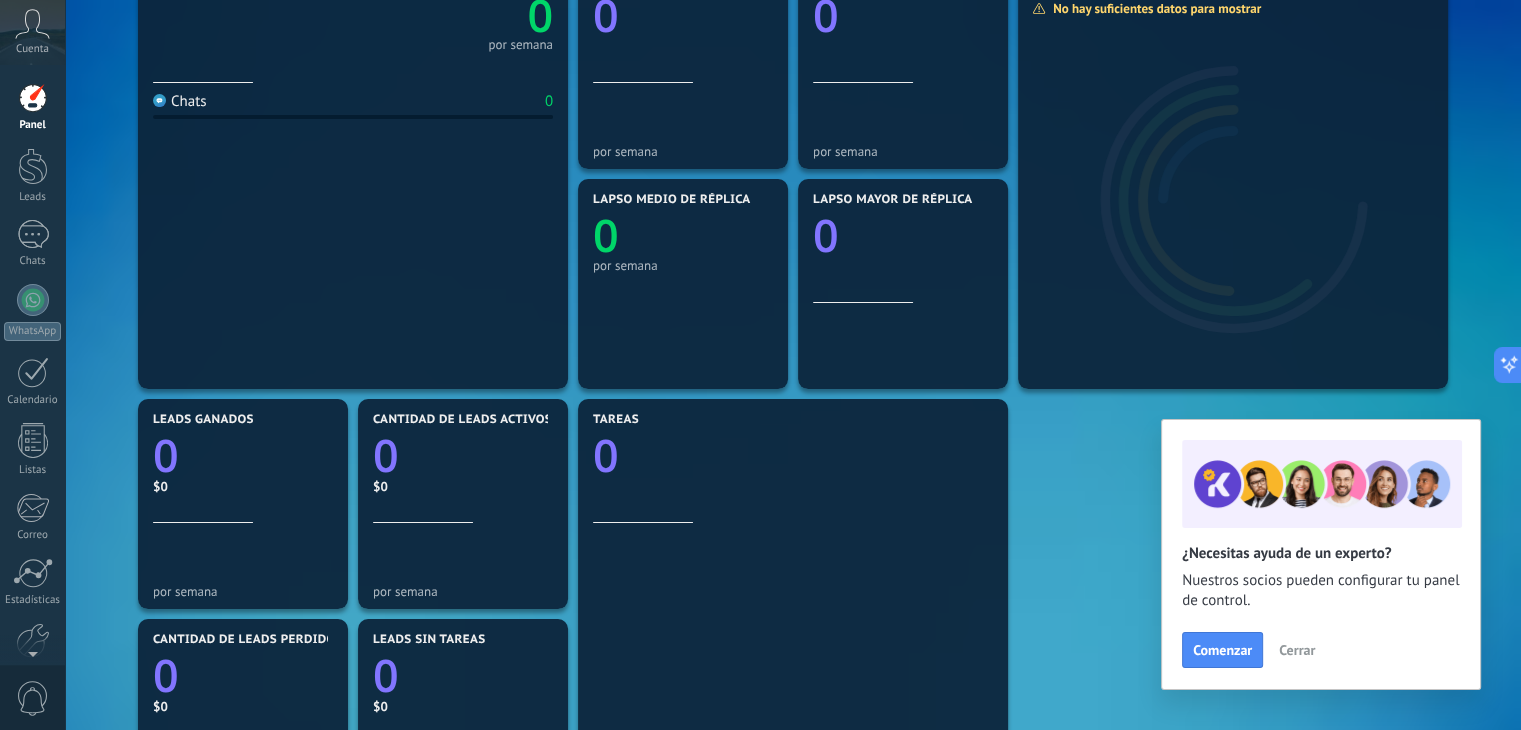 click 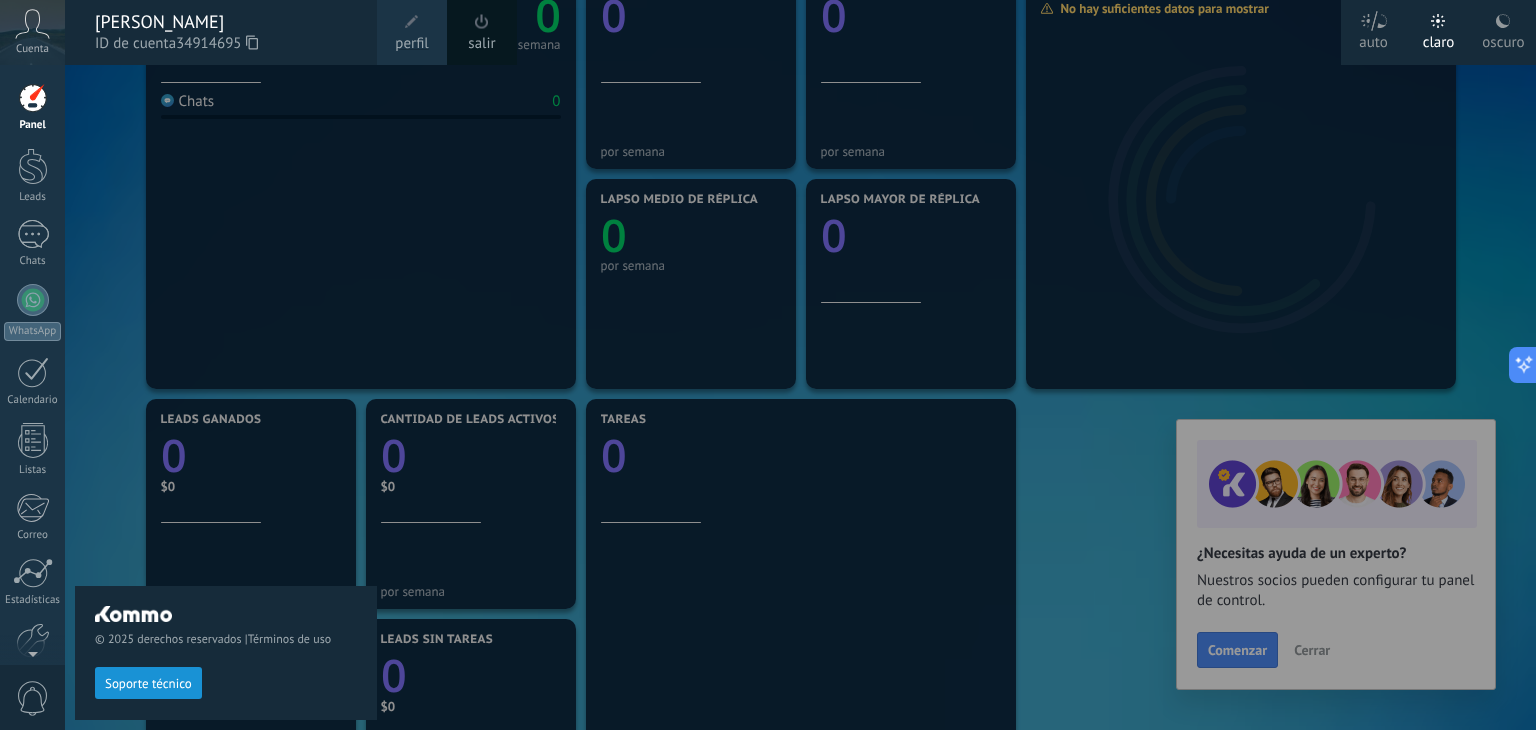 click on "perfil" at bounding box center [411, 44] 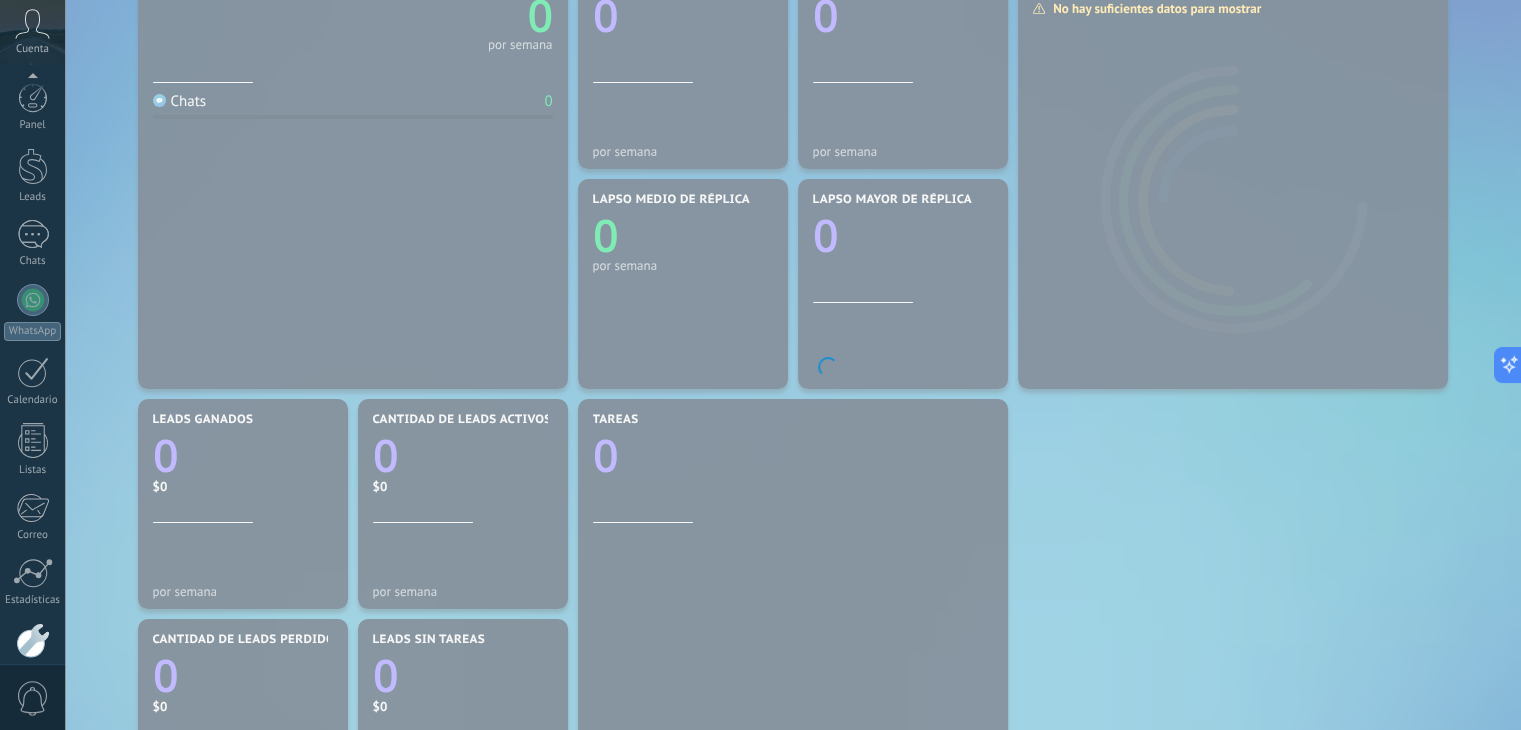 scroll, scrollTop: 101, scrollLeft: 0, axis: vertical 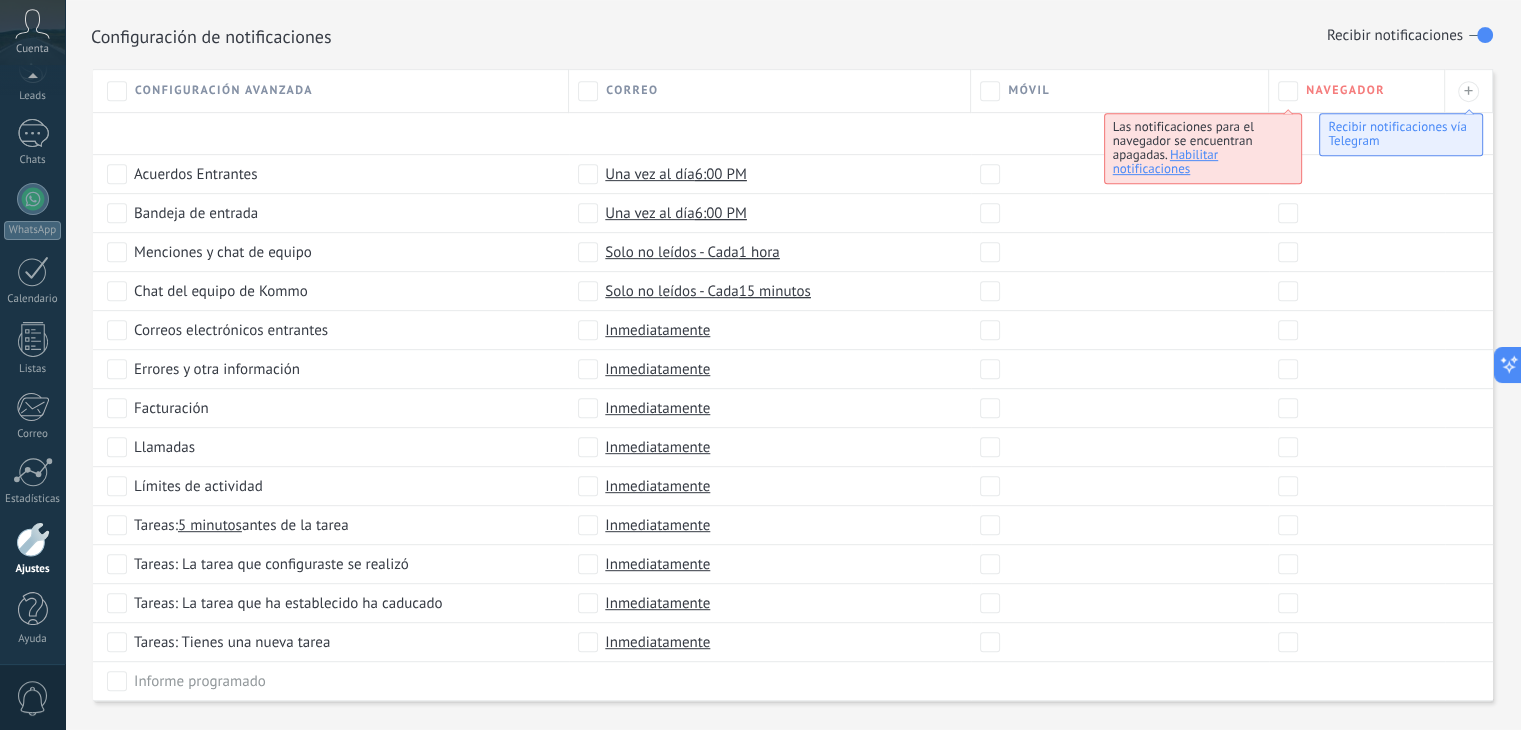 click 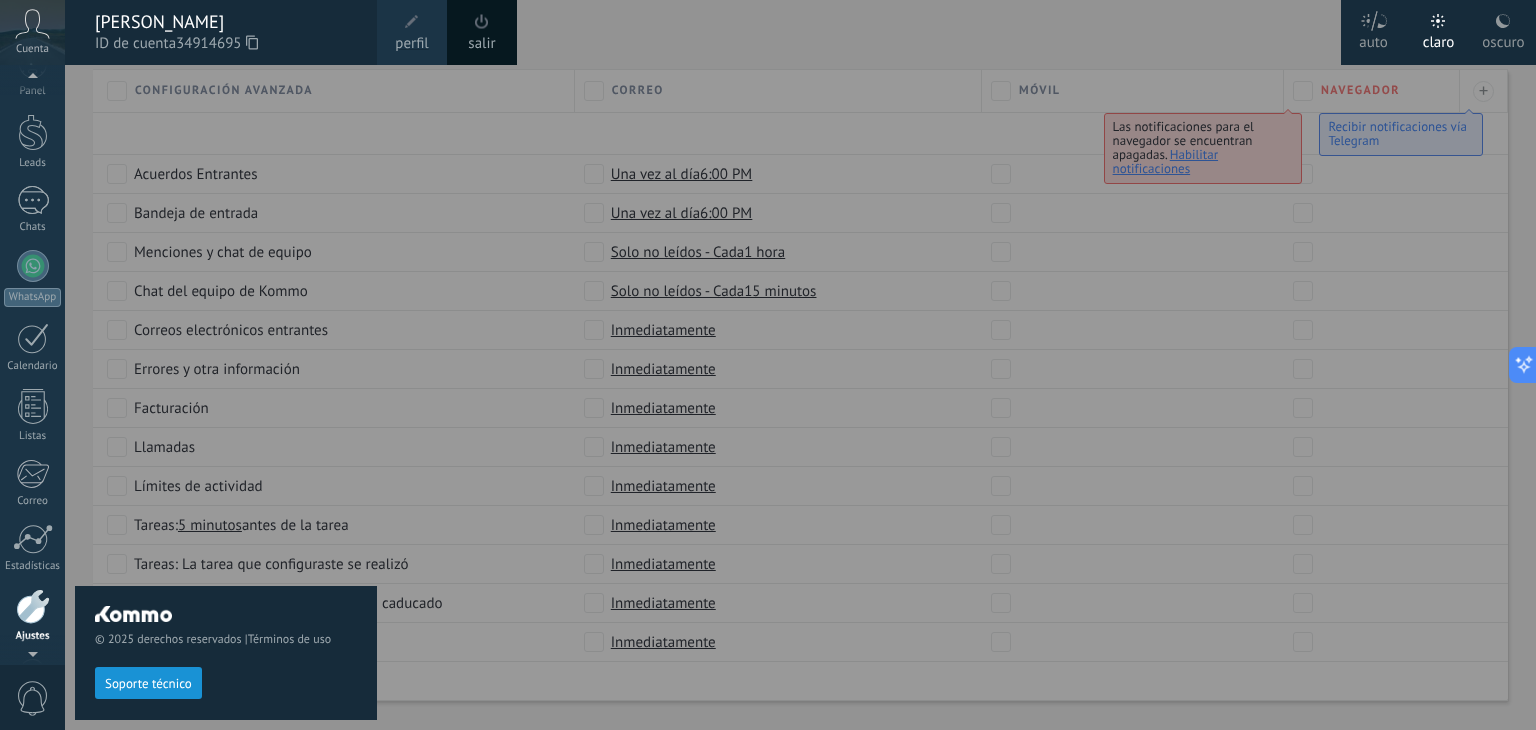 scroll, scrollTop: 15, scrollLeft: 0, axis: vertical 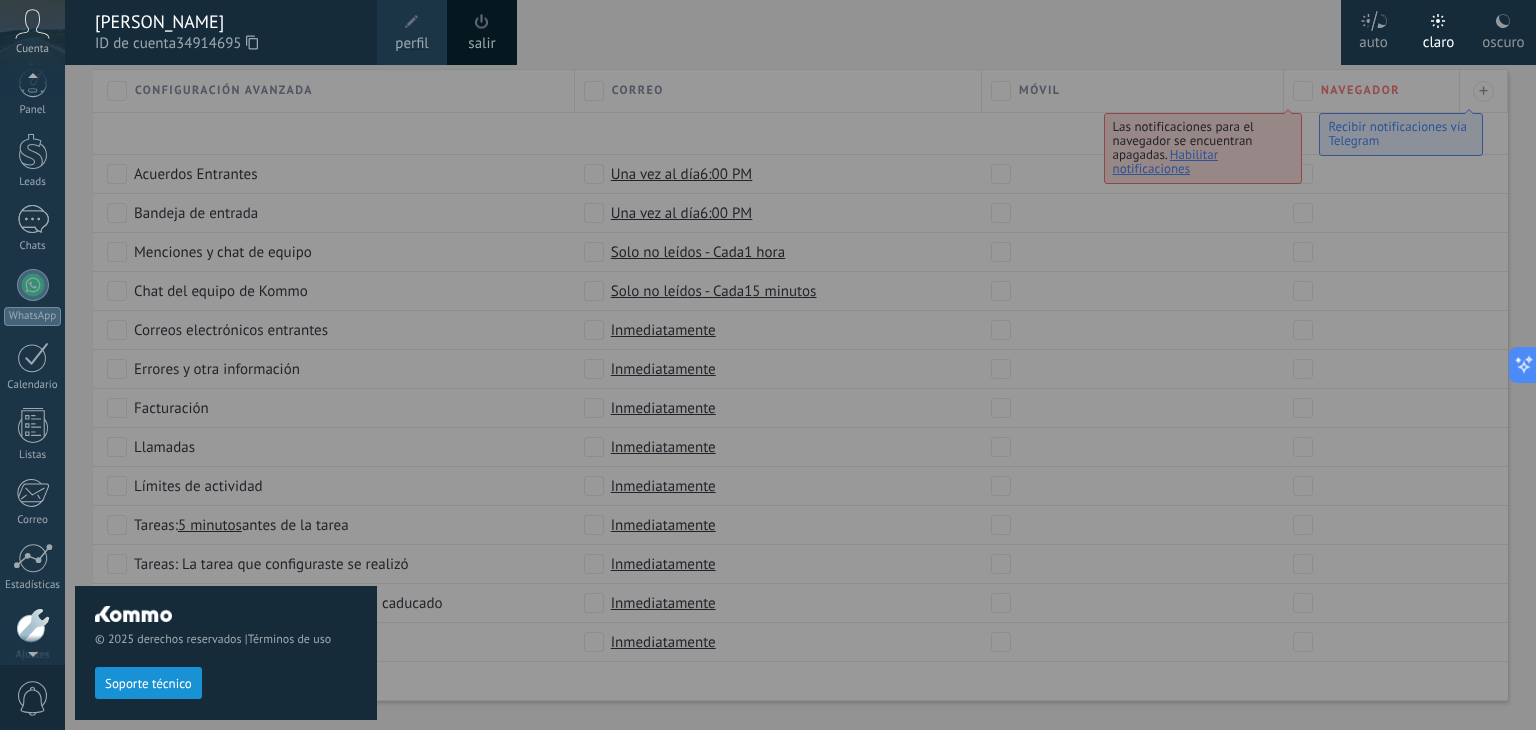 click at bounding box center [32, 80] 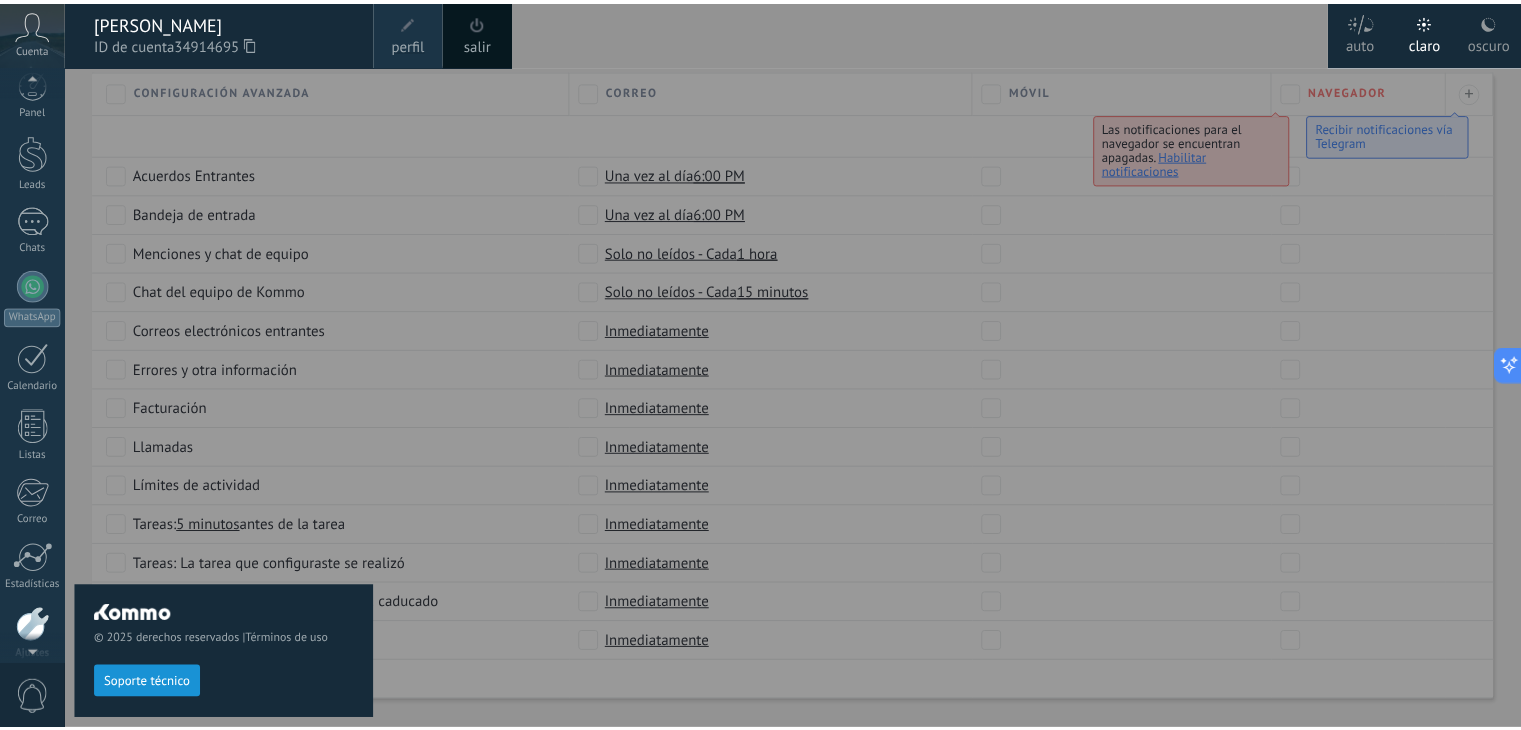 scroll, scrollTop: 0, scrollLeft: 0, axis: both 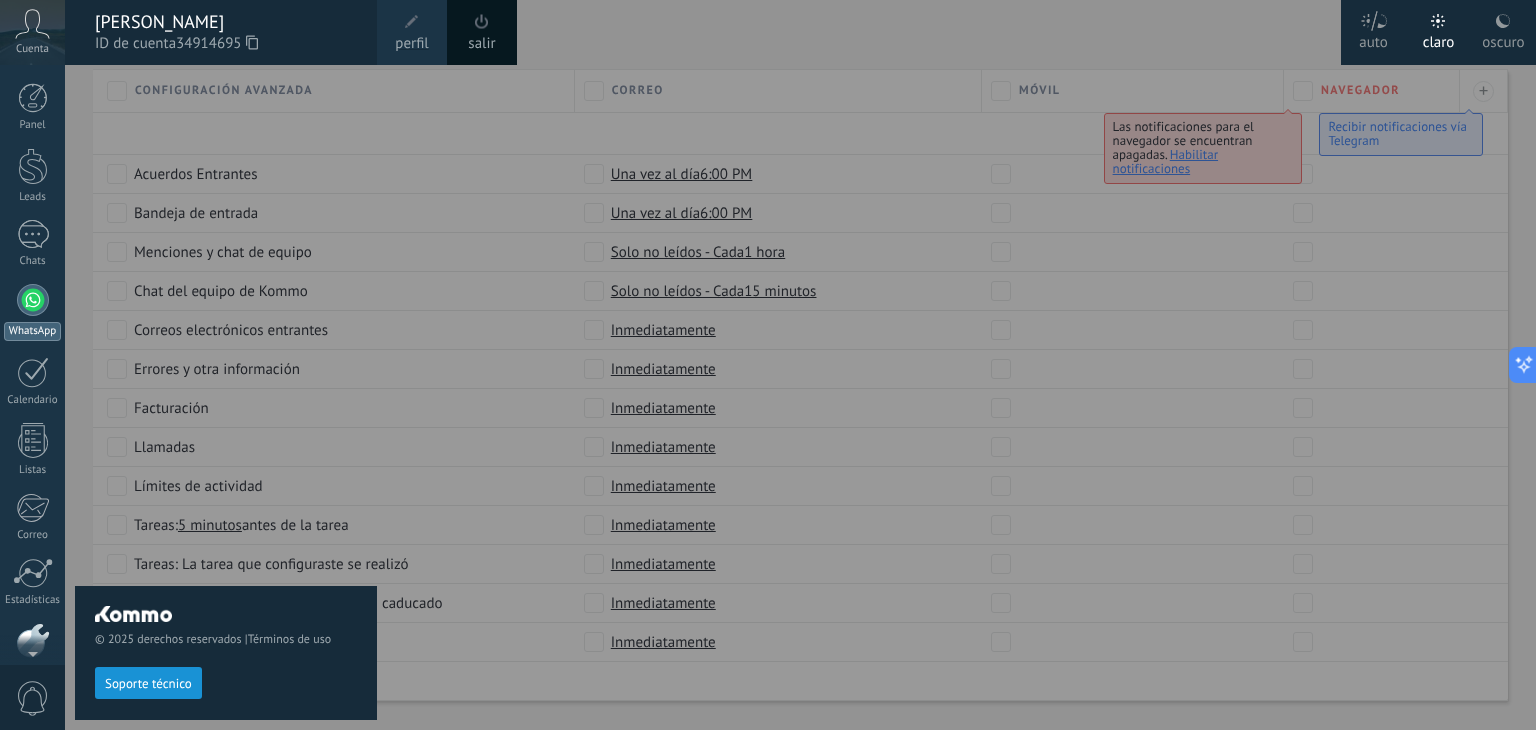 click at bounding box center [33, 300] 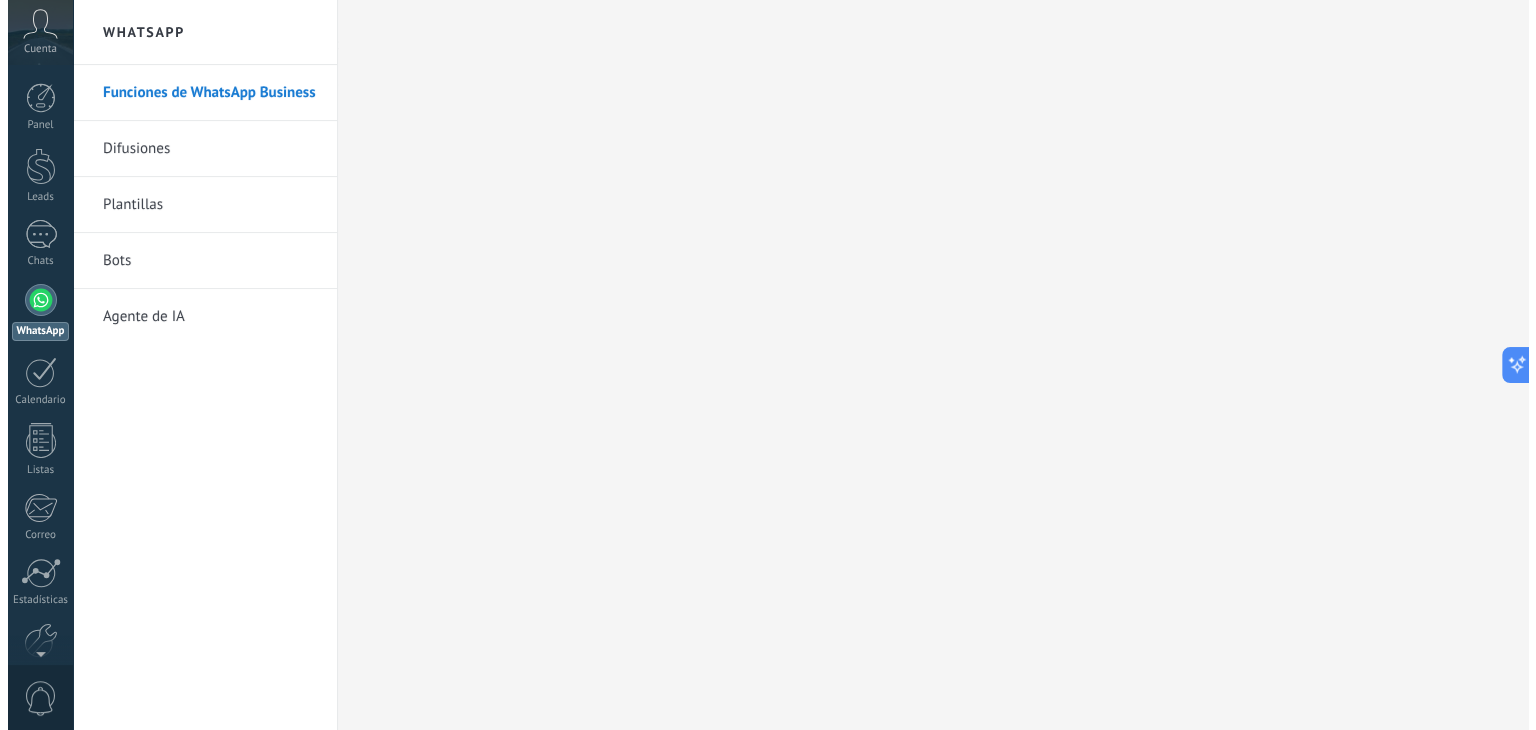 scroll, scrollTop: 0, scrollLeft: 0, axis: both 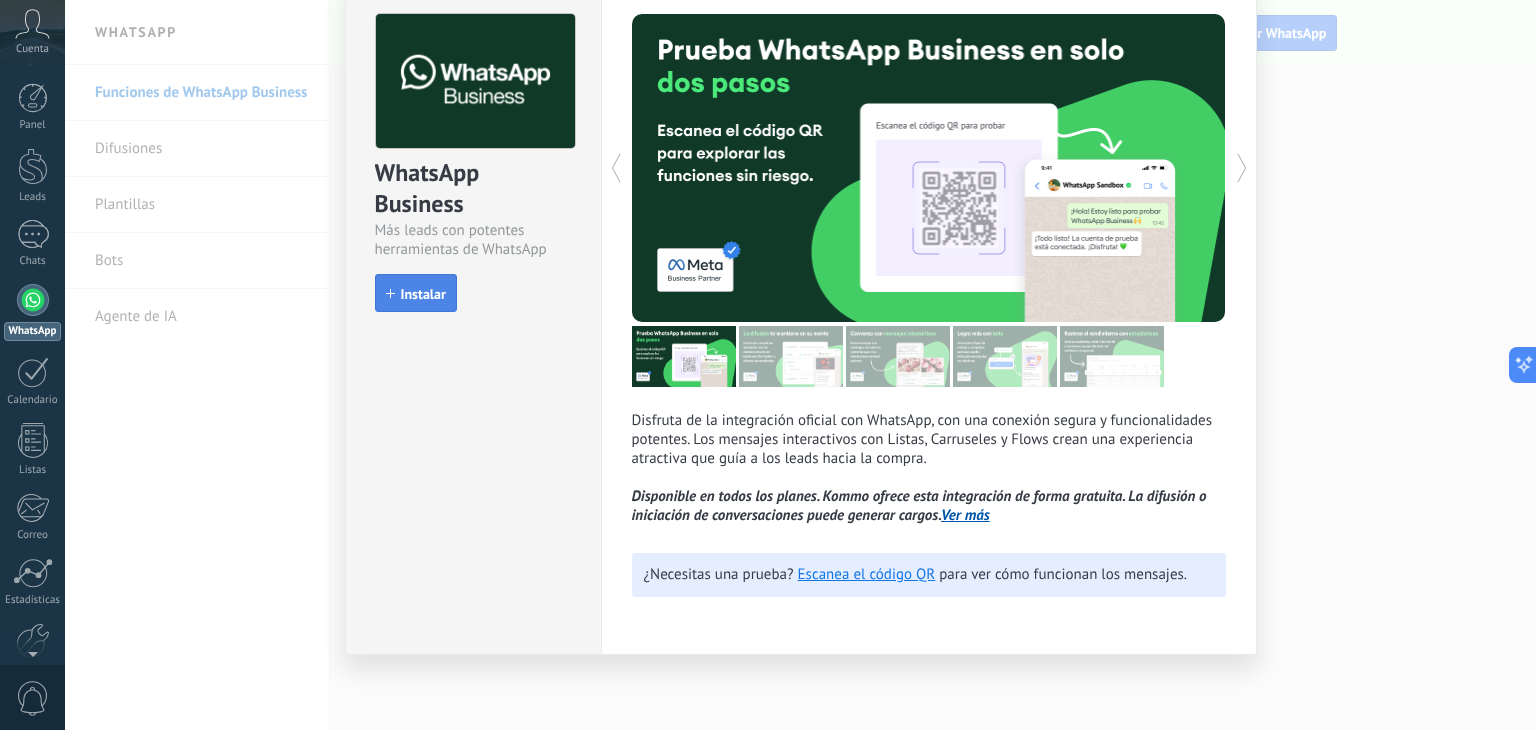 click on "Instalar" at bounding box center (423, 294) 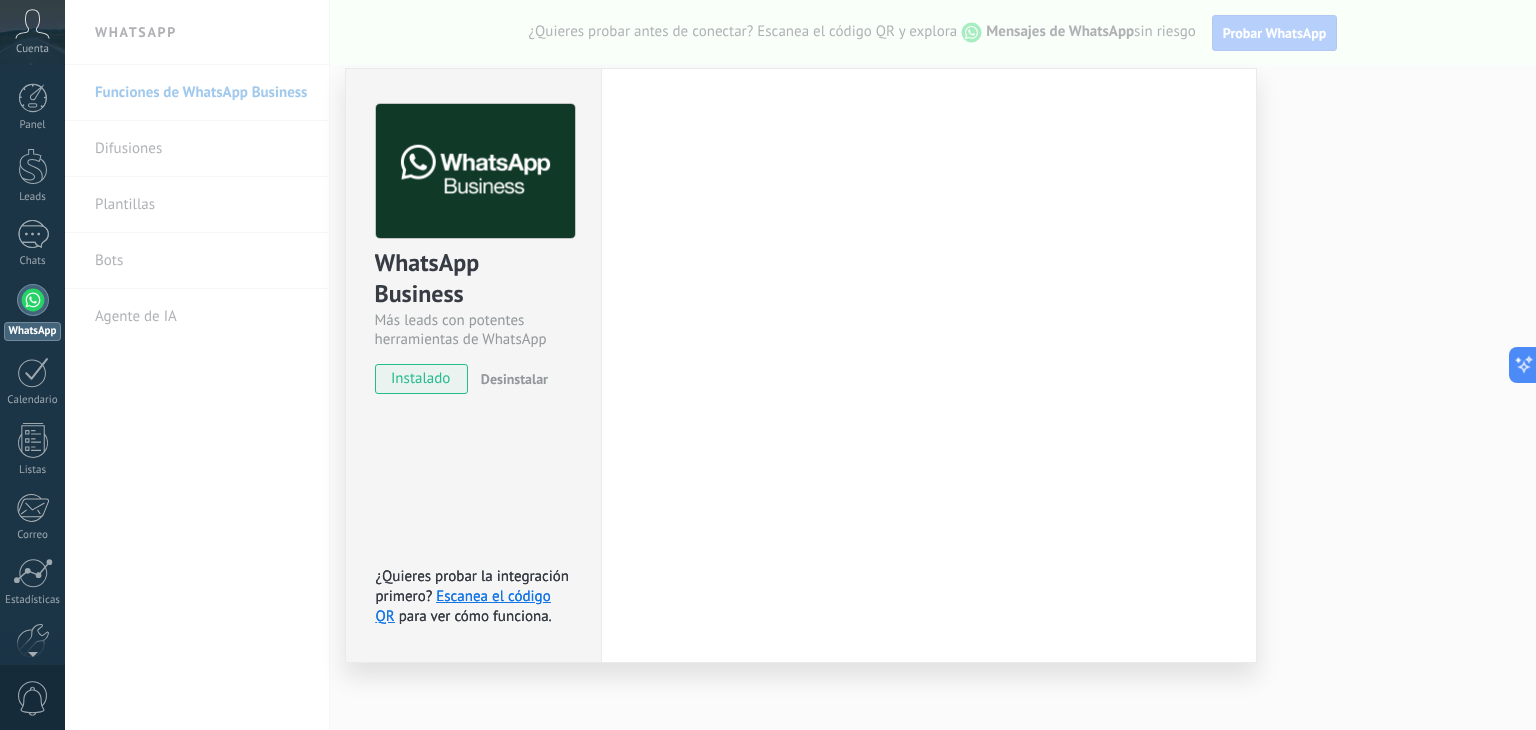 scroll, scrollTop: 0, scrollLeft: 0, axis: both 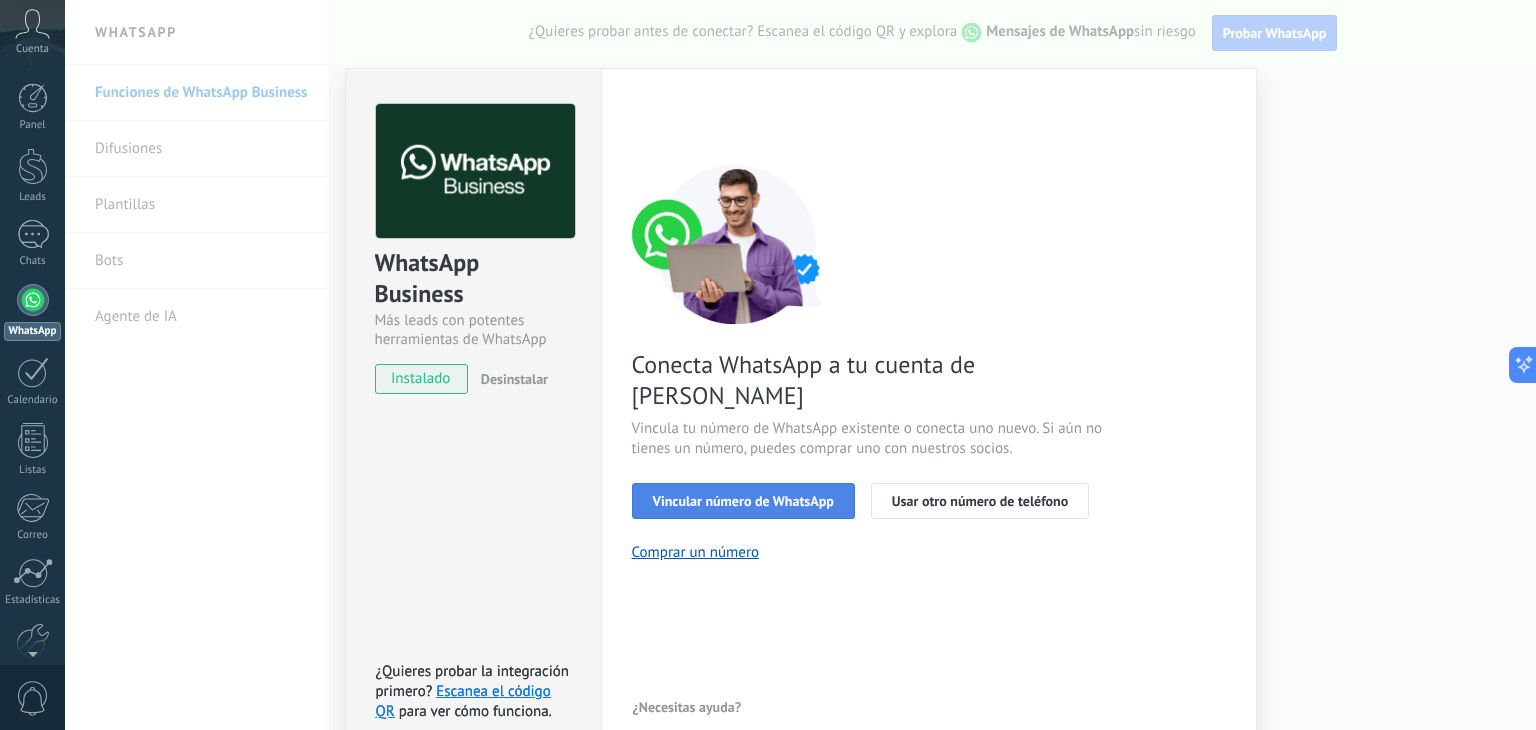 click on "Vincular número de WhatsApp" at bounding box center [743, 501] 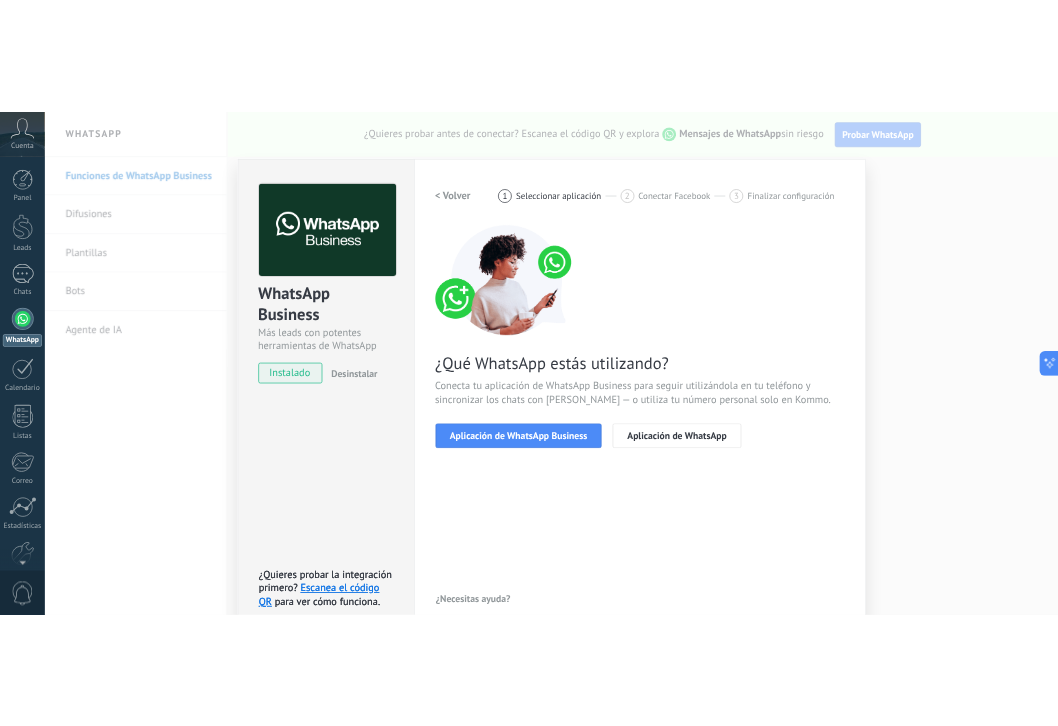 scroll, scrollTop: 28, scrollLeft: 0, axis: vertical 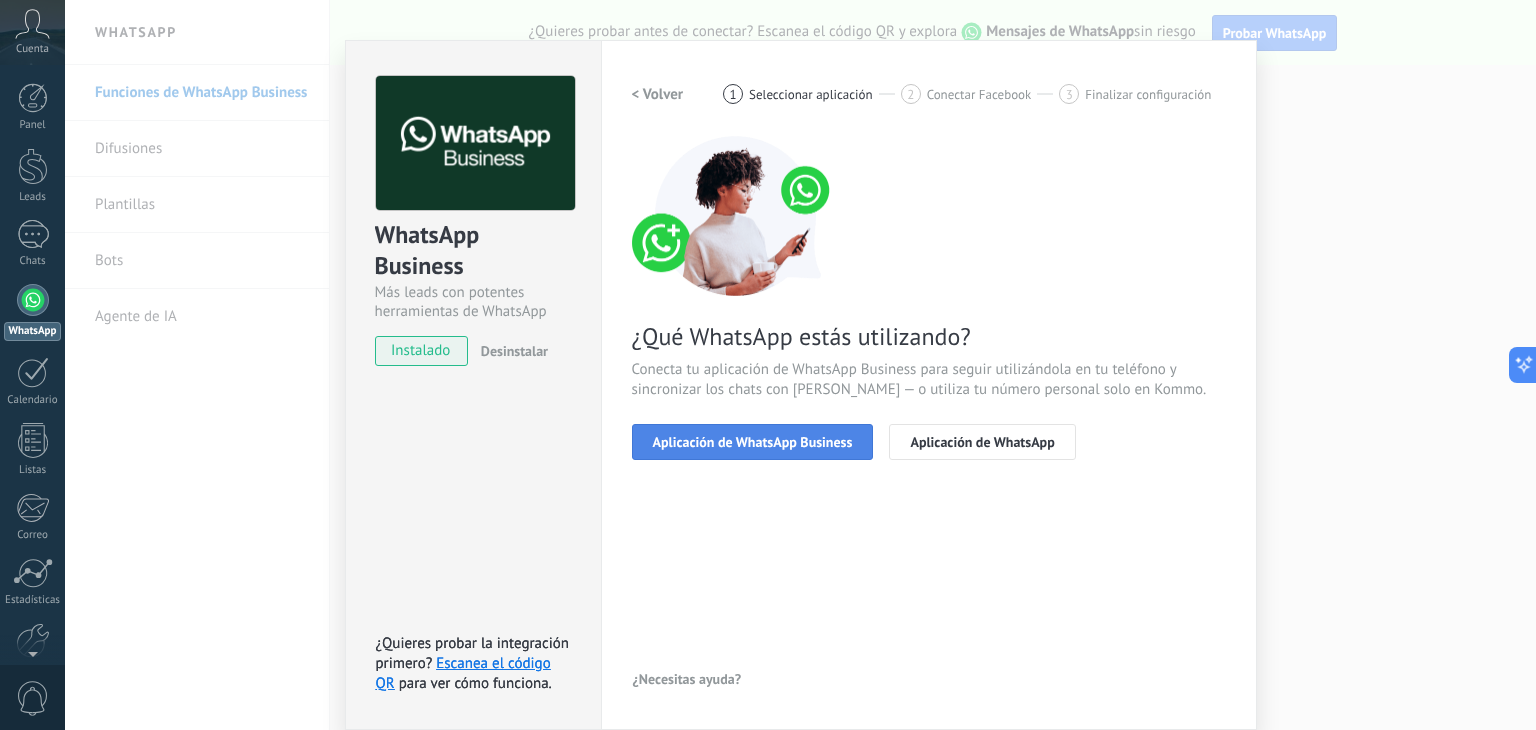 click on "Aplicación de WhatsApp Business" at bounding box center (753, 442) 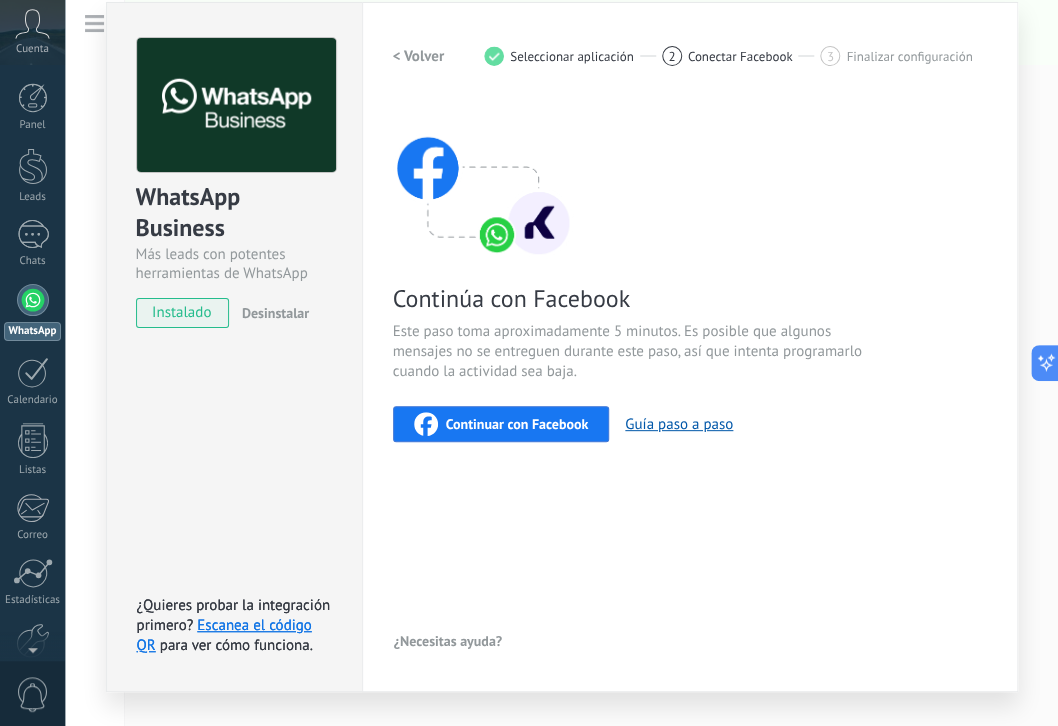 scroll, scrollTop: 24, scrollLeft: 0, axis: vertical 